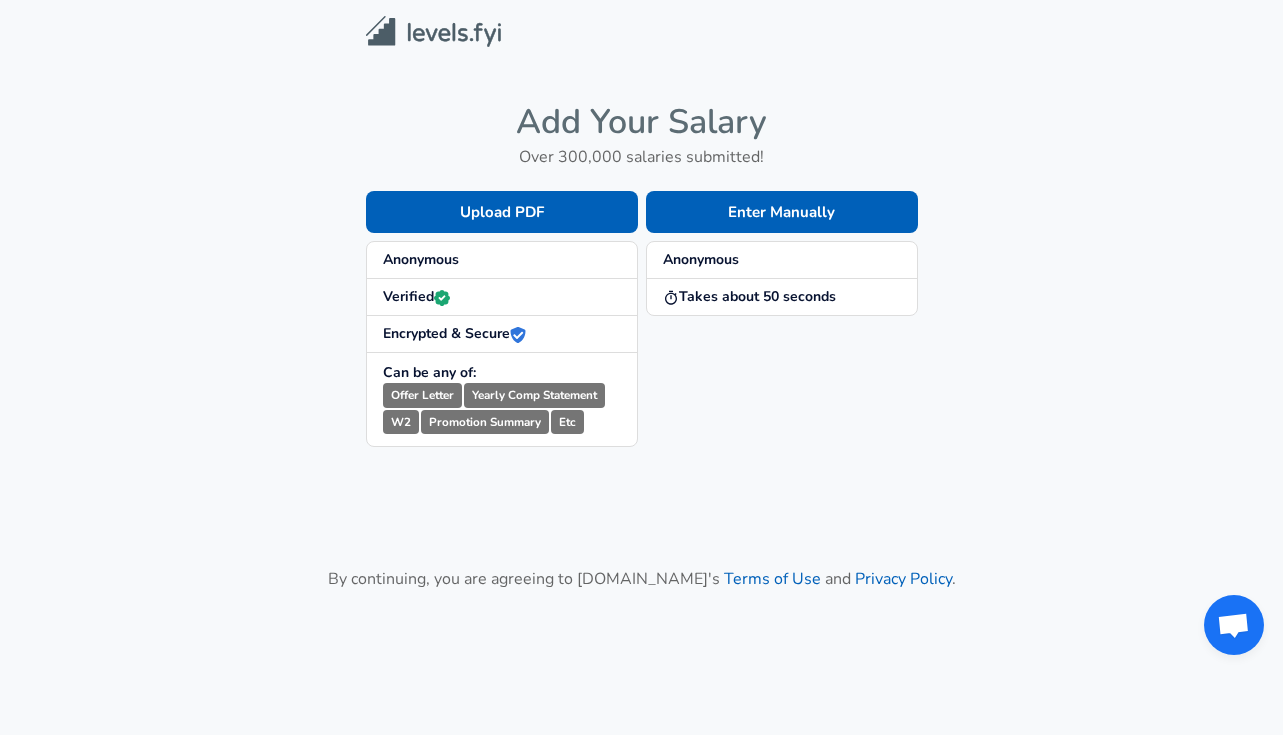 scroll, scrollTop: 0, scrollLeft: 0, axis: both 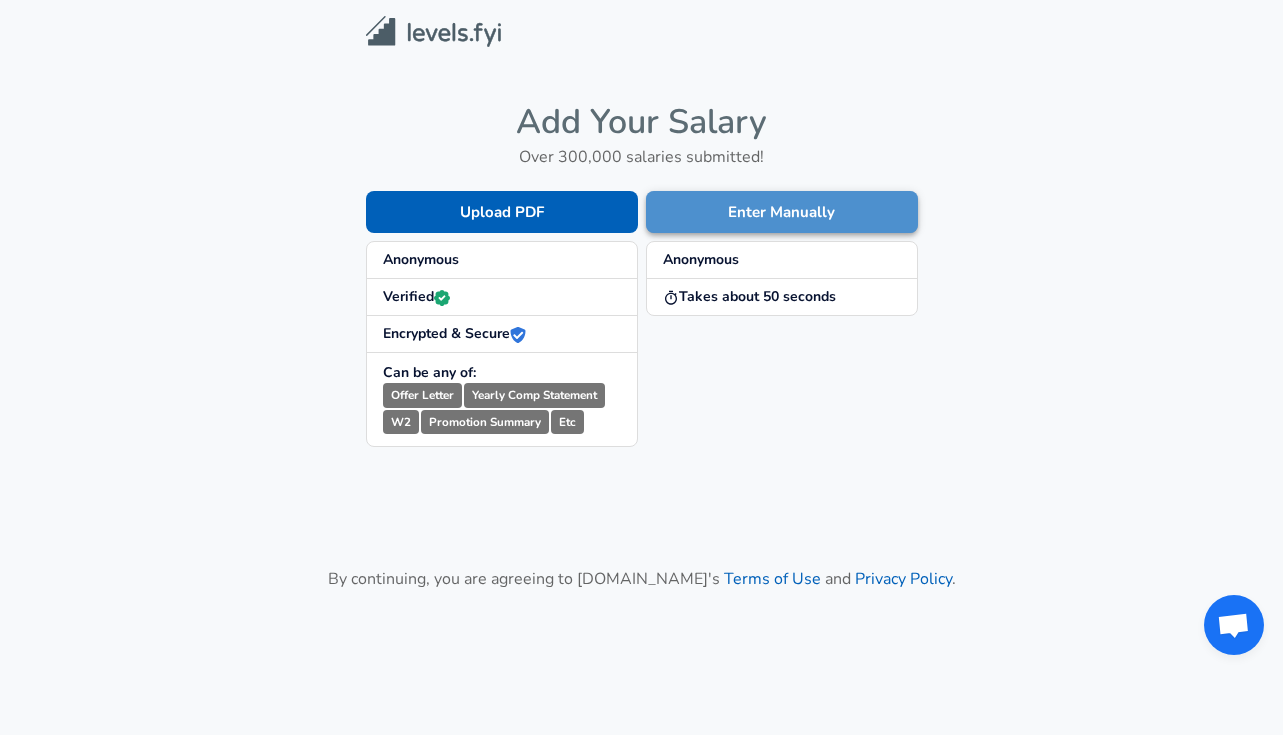 click on "Enter Manually" at bounding box center [782, 212] 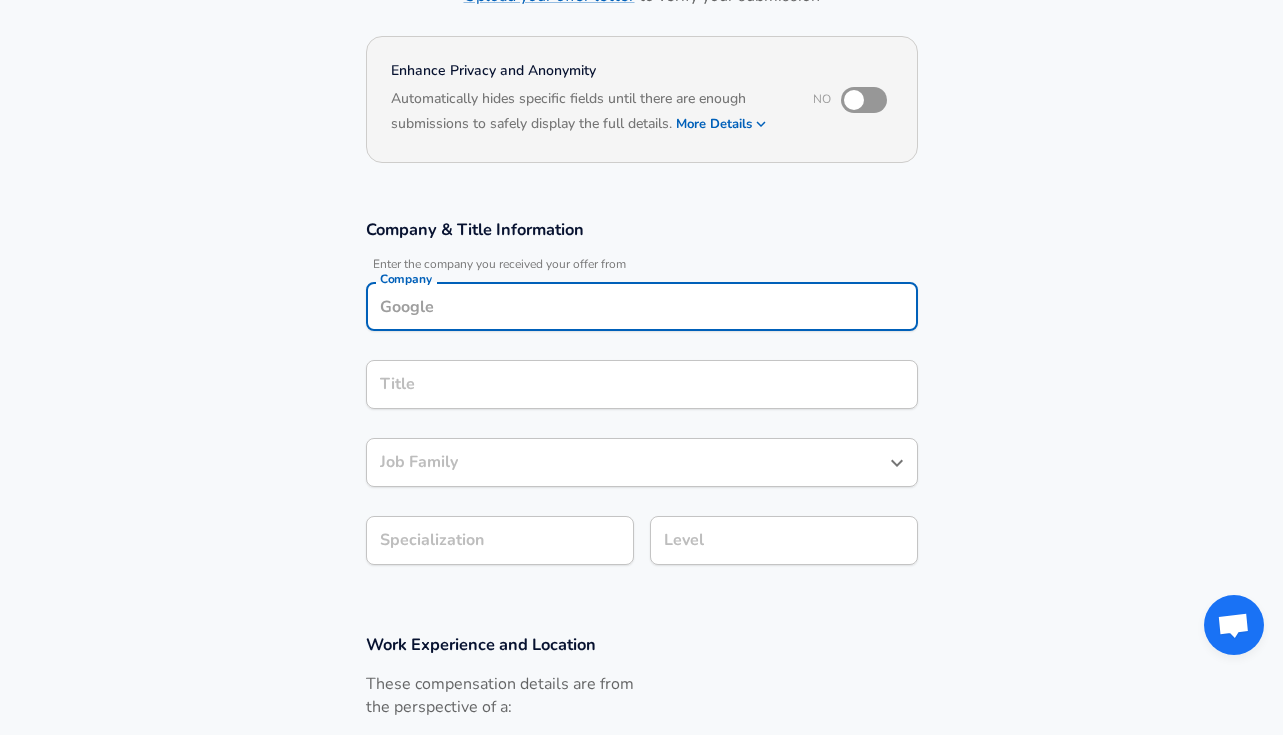 scroll, scrollTop: 181, scrollLeft: 0, axis: vertical 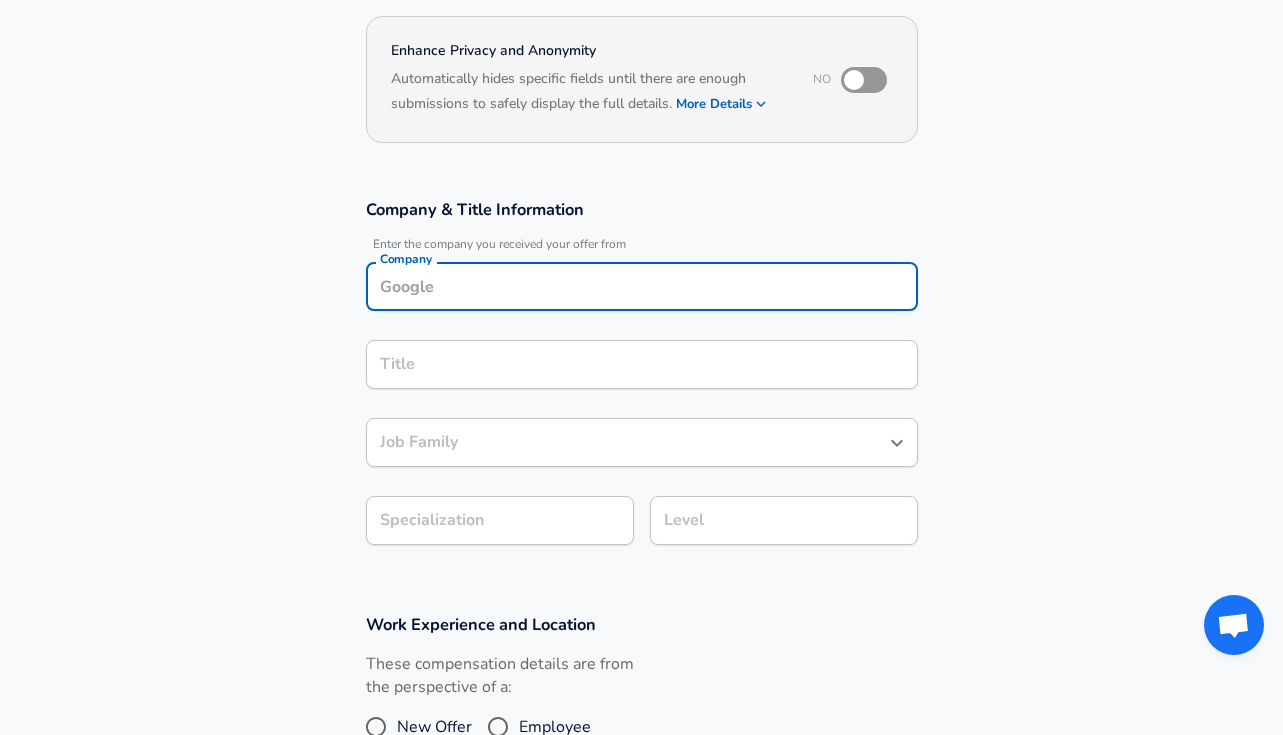 click on "Company" at bounding box center [642, 286] 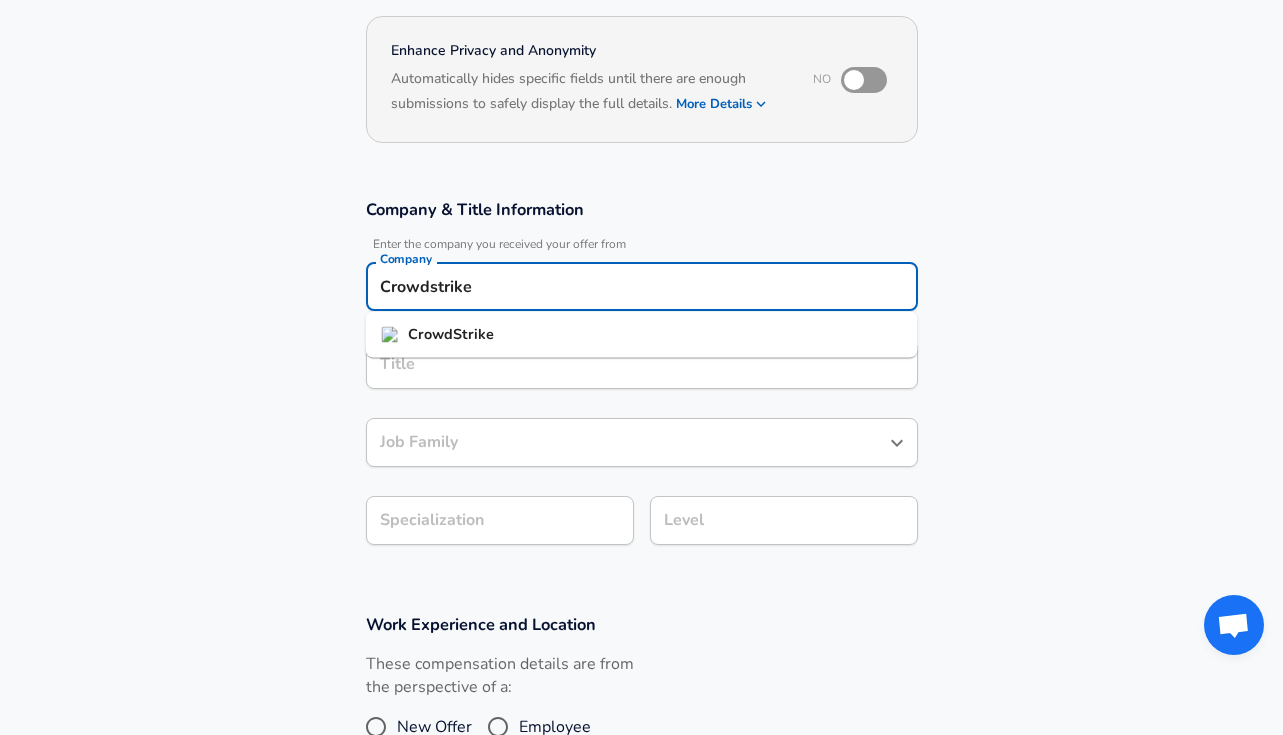 click on "CrowdStrike" at bounding box center (642, 335) 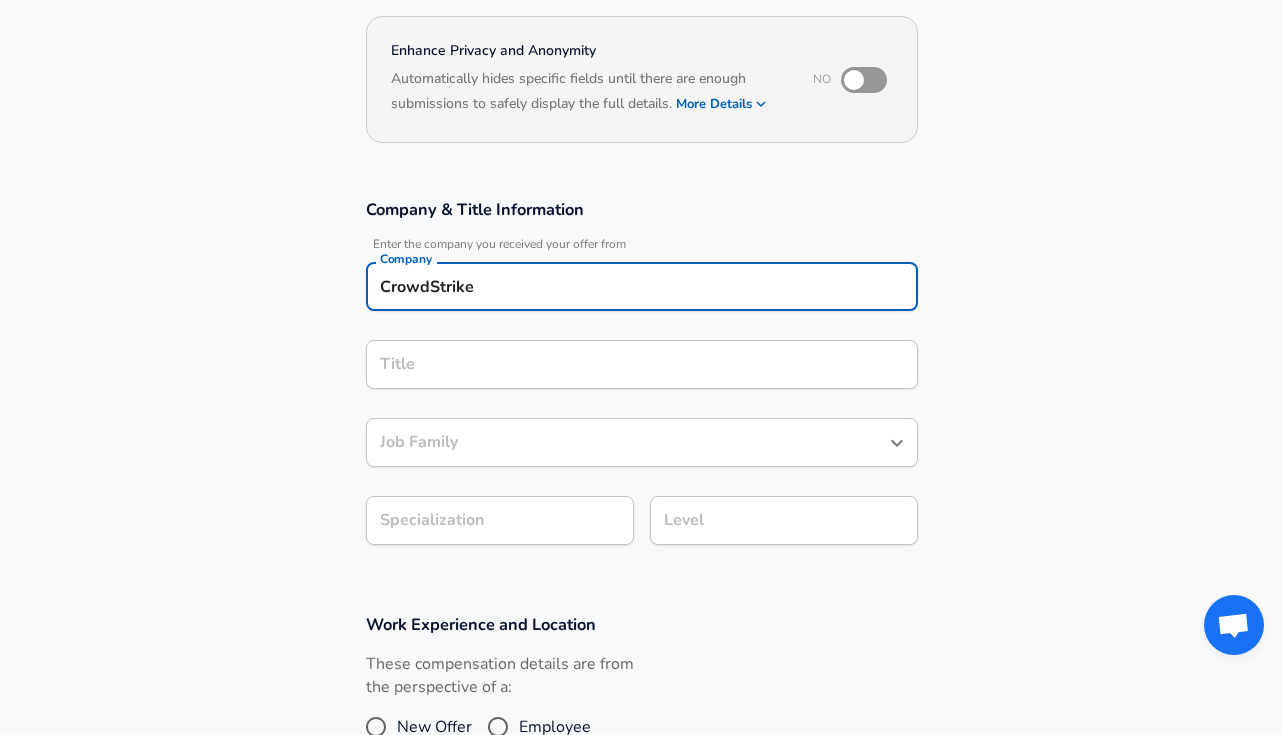 type on "CrowdStrike" 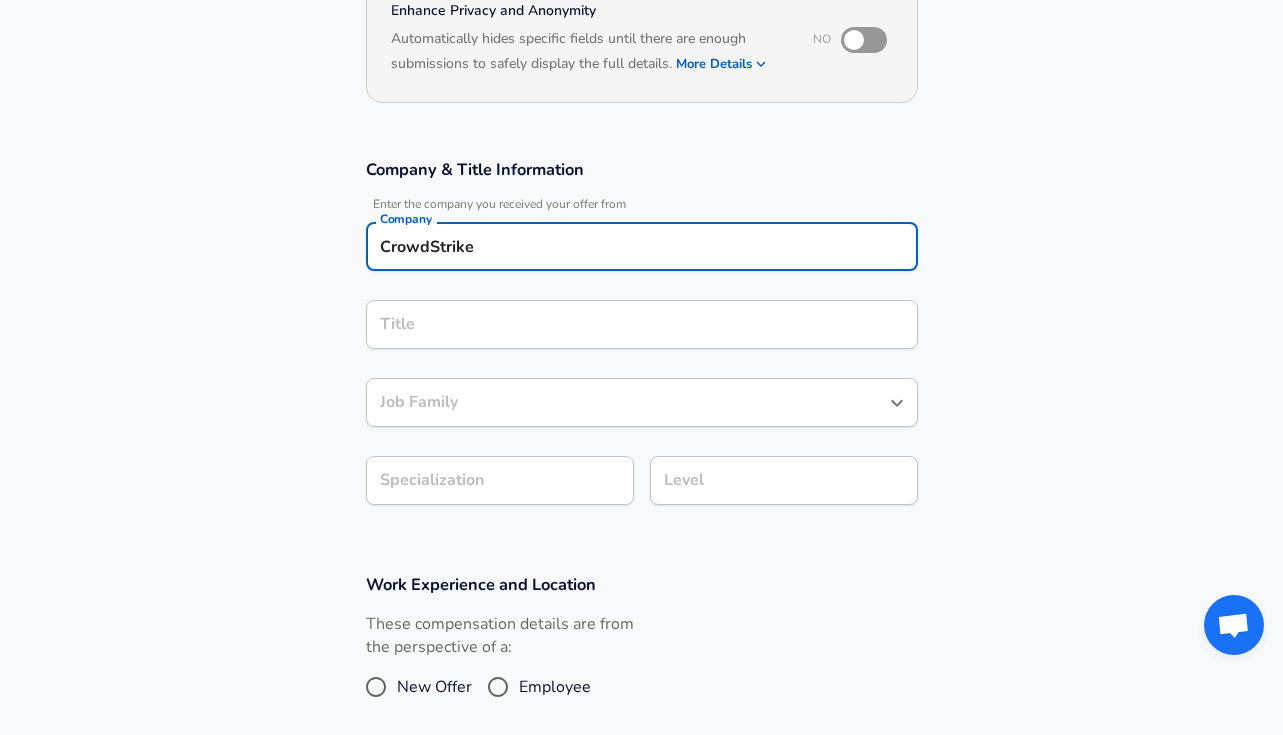 click on "Title" at bounding box center (642, 324) 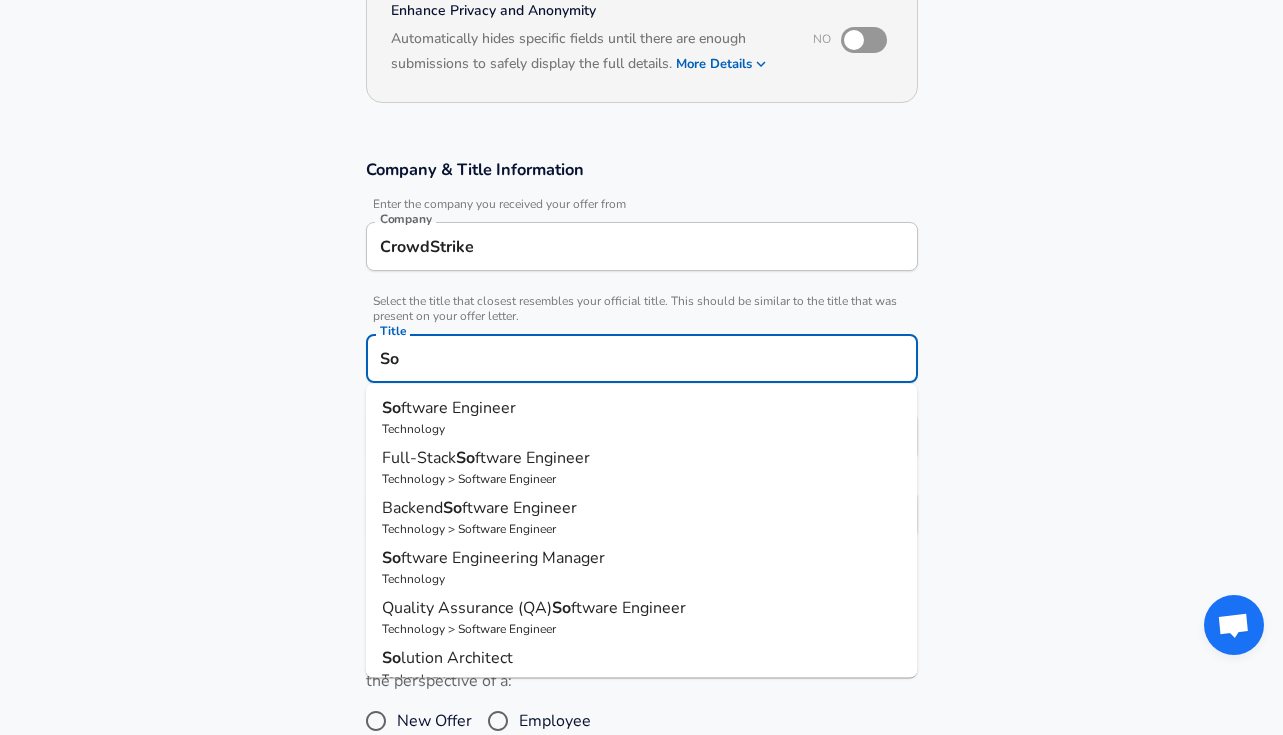 type on "S" 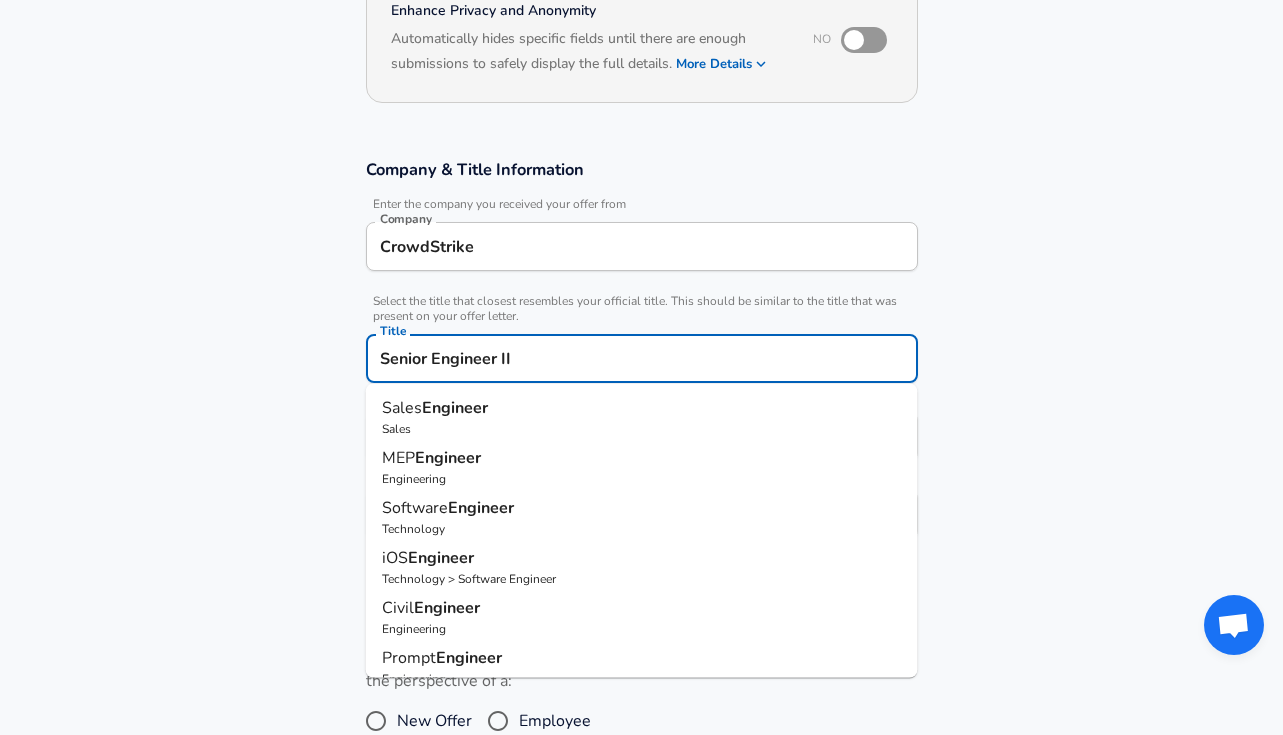 scroll, scrollTop: 0, scrollLeft: 0, axis: both 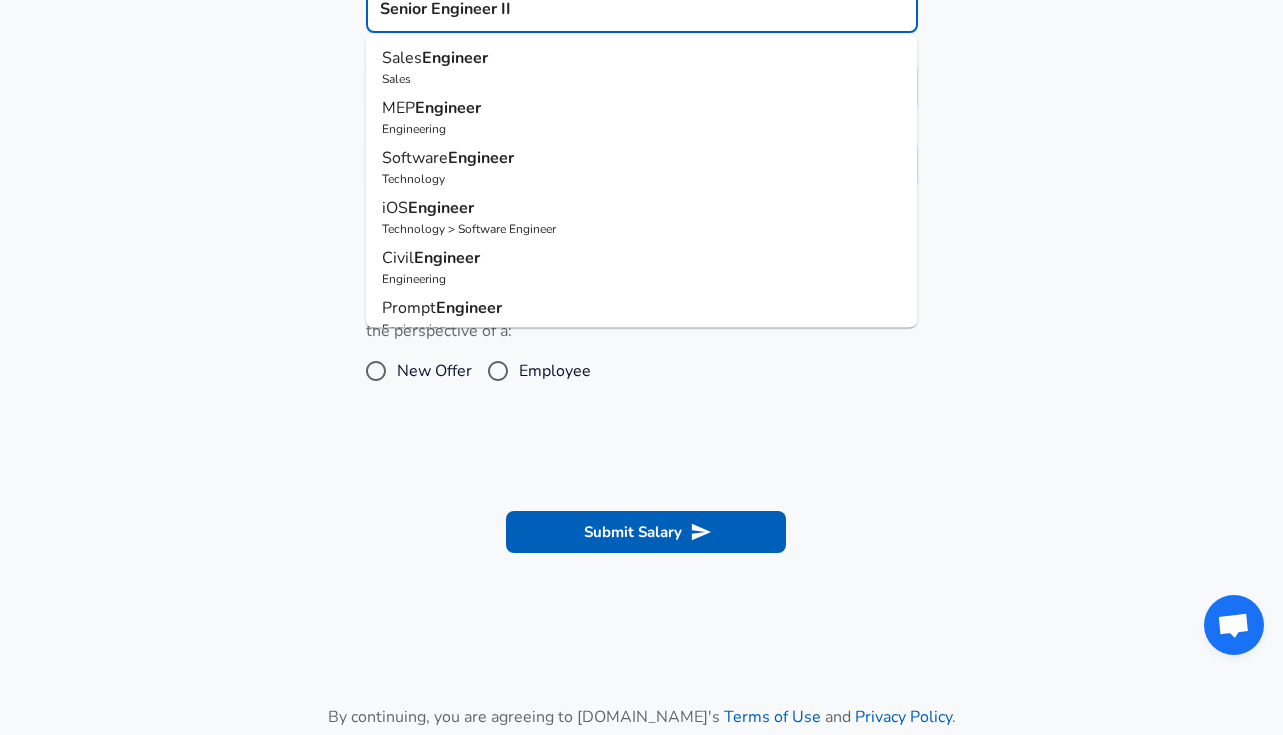 type on "Senior Engineer II" 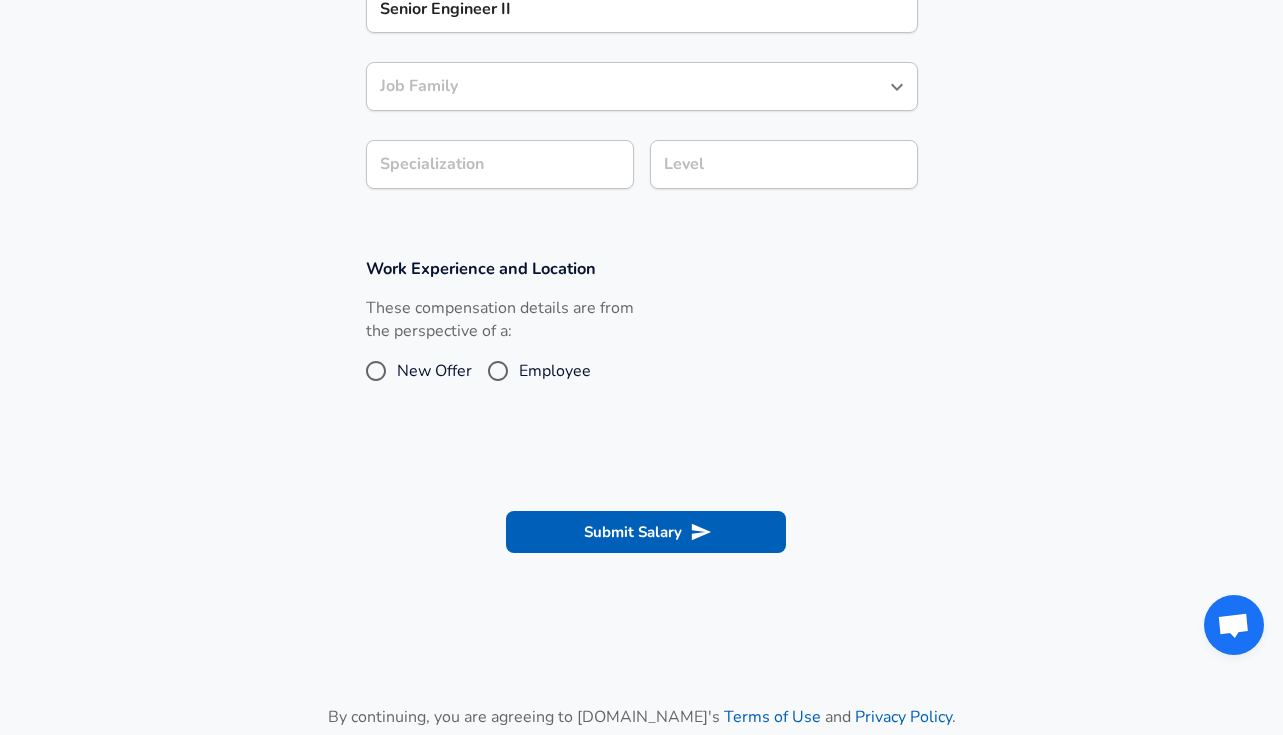 click at bounding box center (641, 454) 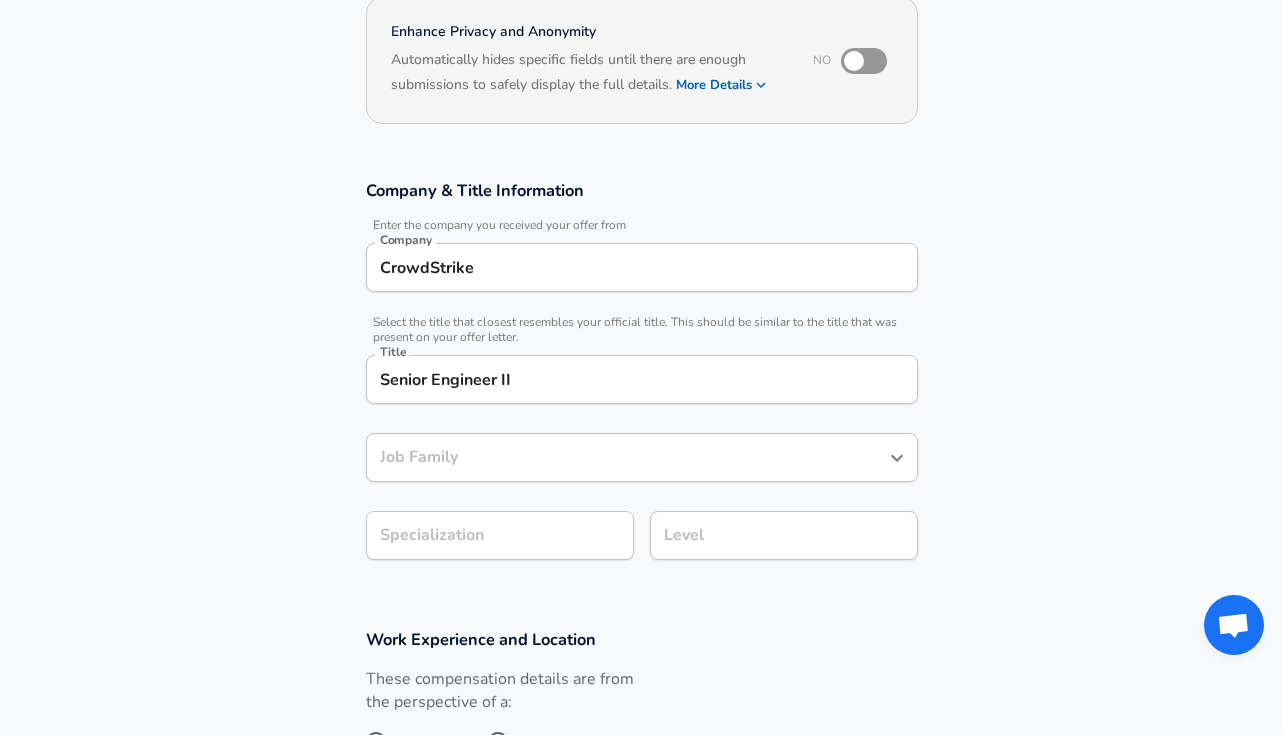scroll, scrollTop: 240, scrollLeft: 0, axis: vertical 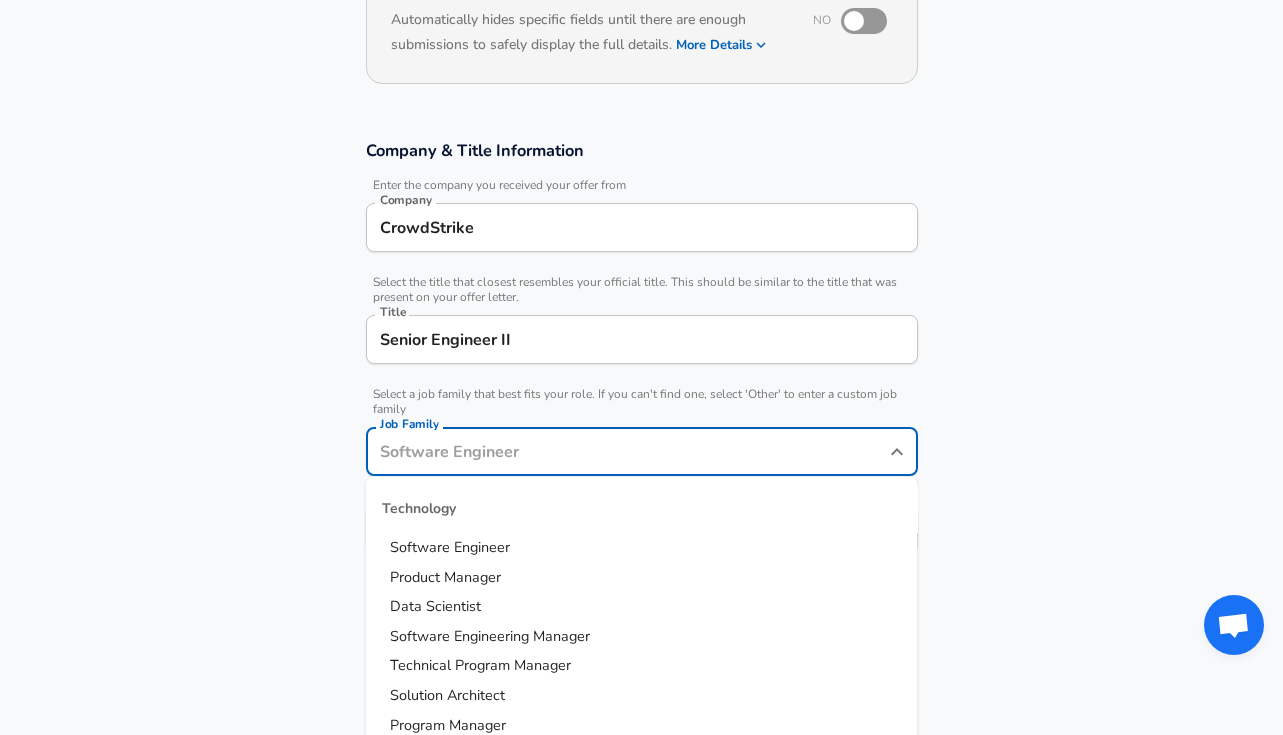 click on "Job Family" at bounding box center (627, 451) 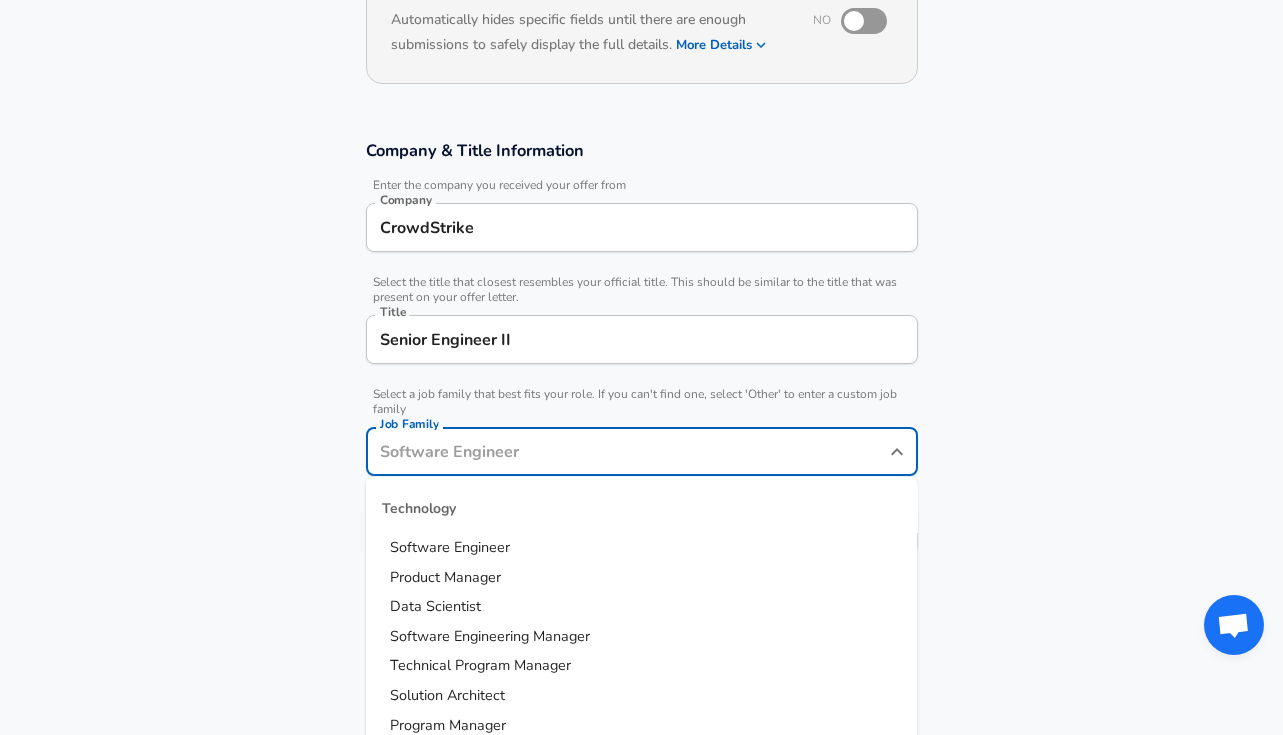 click on "Software Engineer" at bounding box center [450, 547] 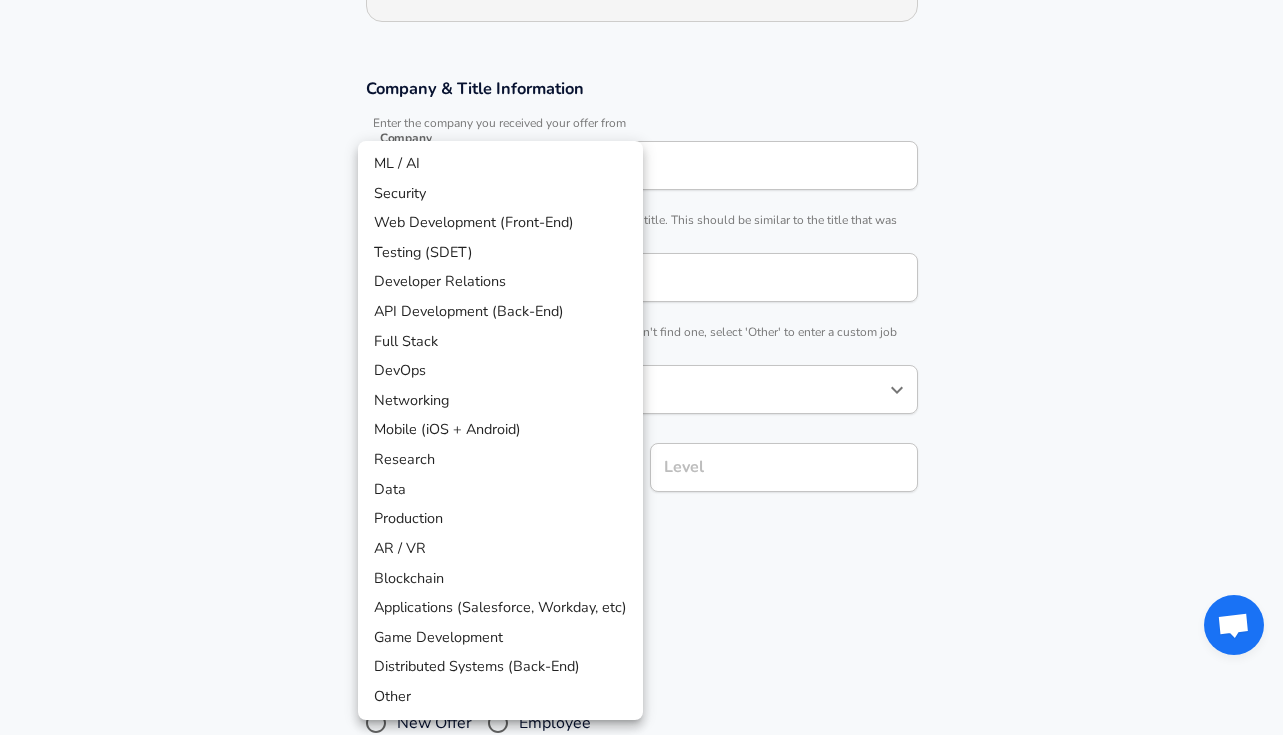 scroll, scrollTop: 362, scrollLeft: 0, axis: vertical 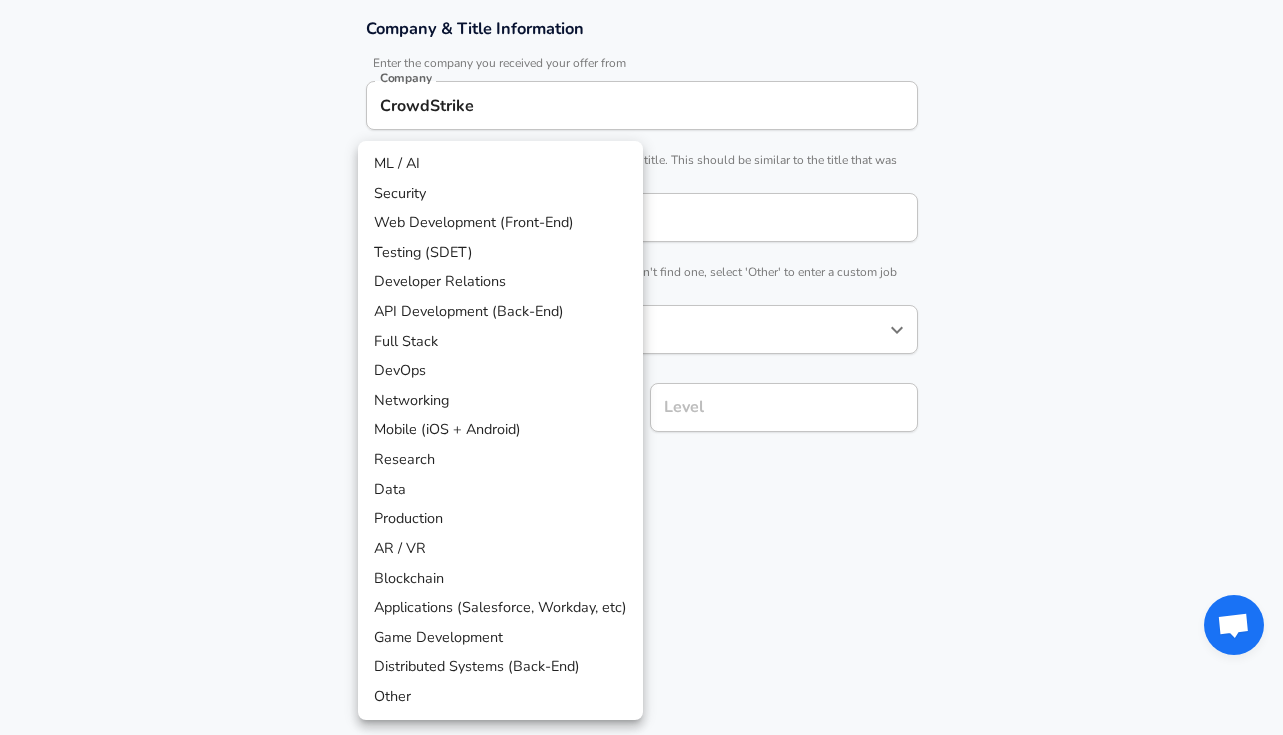 click on "Restart Add Your Salary Upload your offer letter   to verify your submission Enhance Privacy and Anonymity No Automatically hides specific fields until there are enough submissions to safely display the full details.   More Details Based on your submission and the data points that we have already collected, we will automatically hide and anonymize specific fields if there aren't enough data points to remain sufficiently anonymous. Company & Title Information   Enter the company you received your offer from Company CrowdStrike Company   Select the title that closest resembles your official title. This should be similar to the title that was present on your offer letter. Title Senior Engineer II Title   Select a job family that best fits your role. If you can't find one, select 'Other' to enter a custom job family Job Family Software Engineer Job Family   Select a Specialization that best fits your role. If you can't find one, select 'Other' to enter a custom specialization Select Specialization ​ Level Level" at bounding box center (641, 5) 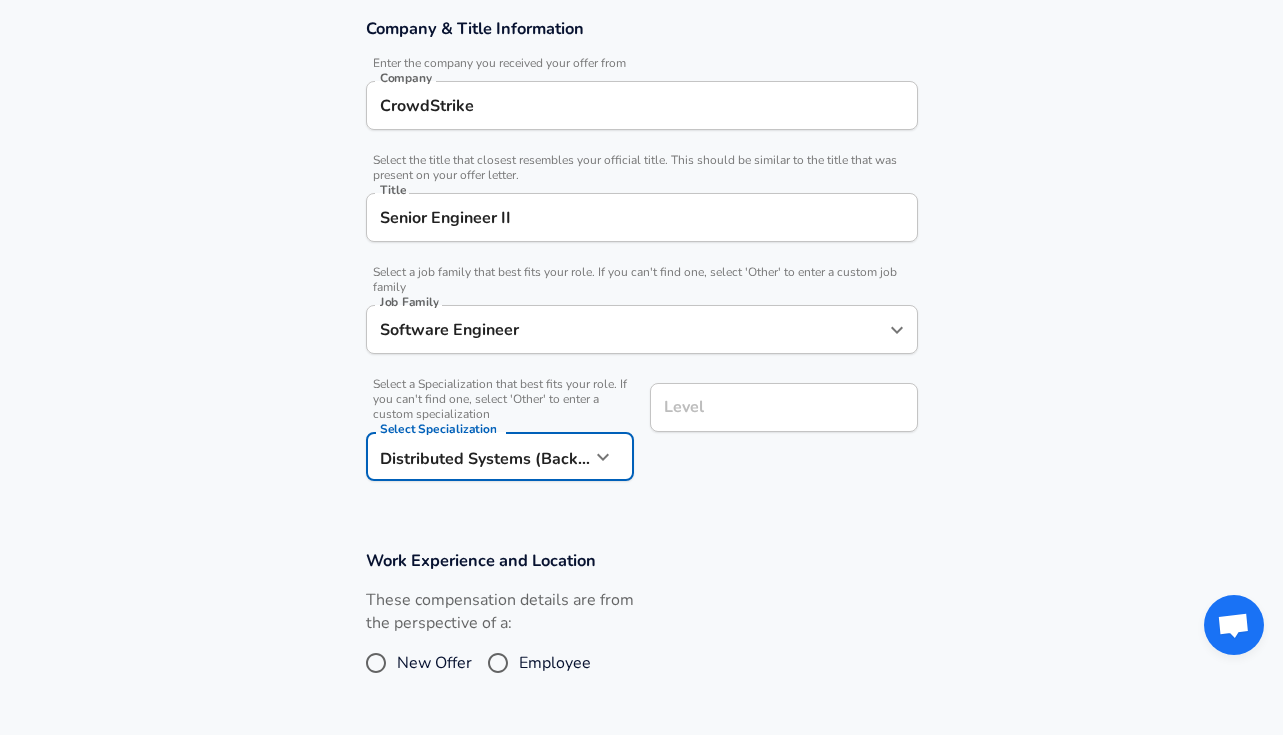 click on "Level Level" at bounding box center (784, 410) 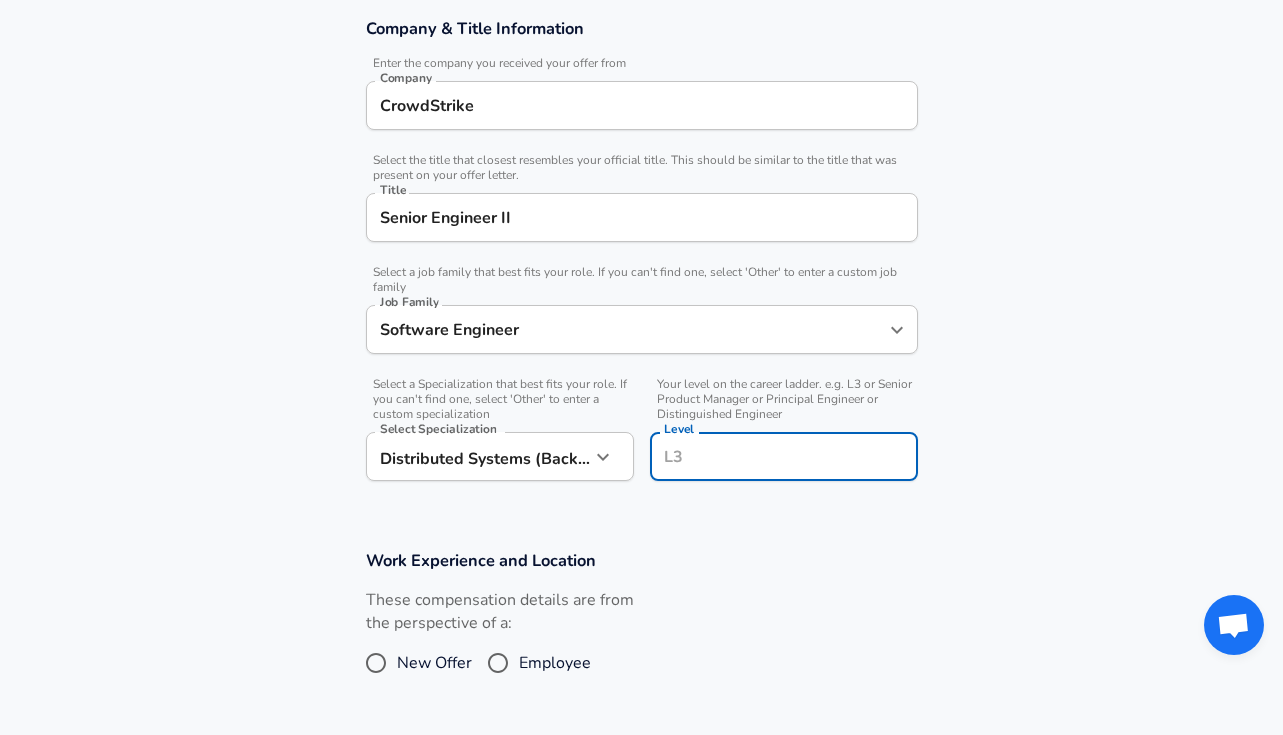 scroll, scrollTop: 402, scrollLeft: 0, axis: vertical 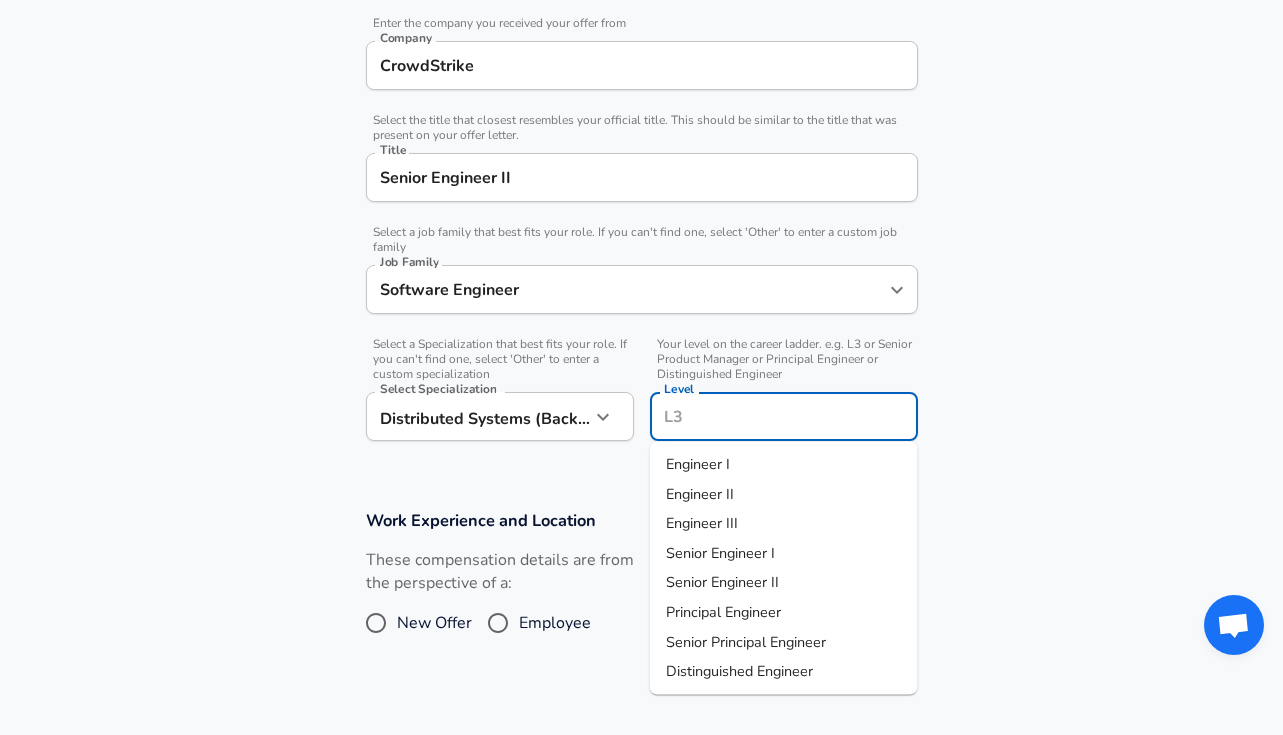 click on "Level" at bounding box center (784, 416) 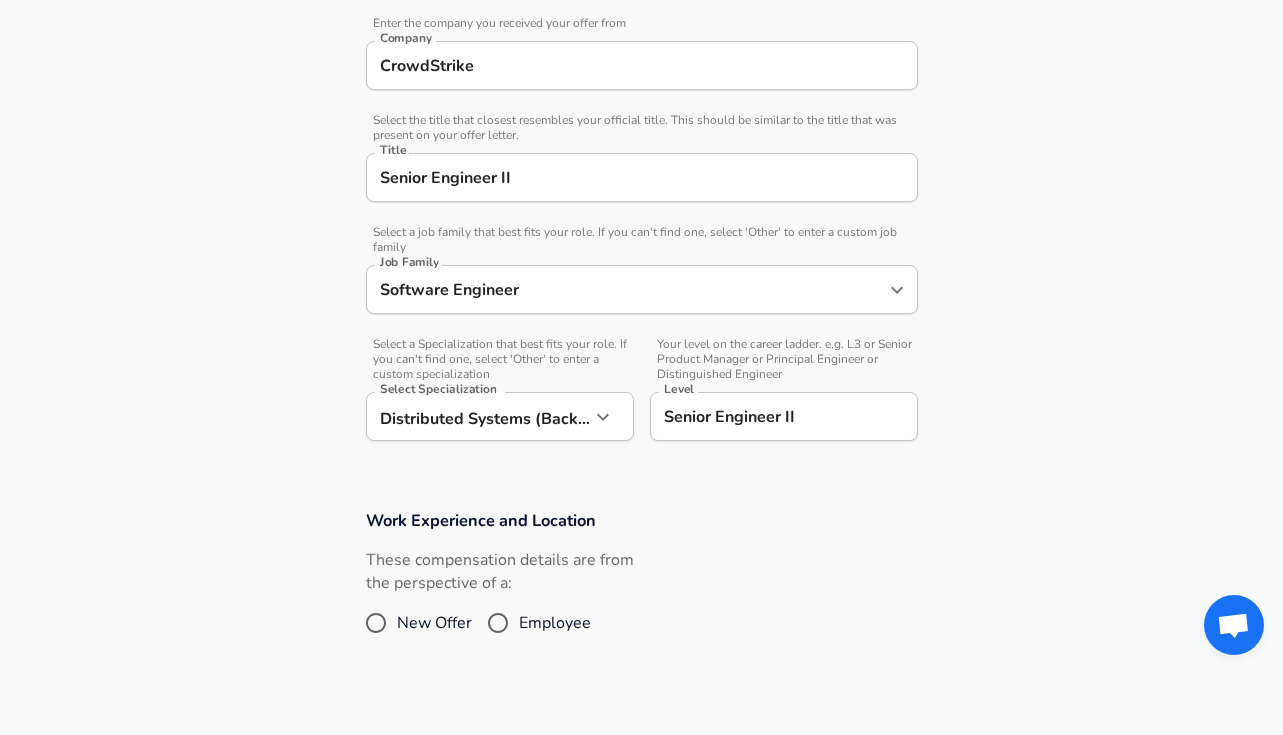click on "These compensation details are from the perspective of a: New Offer Employee" at bounding box center [634, 602] 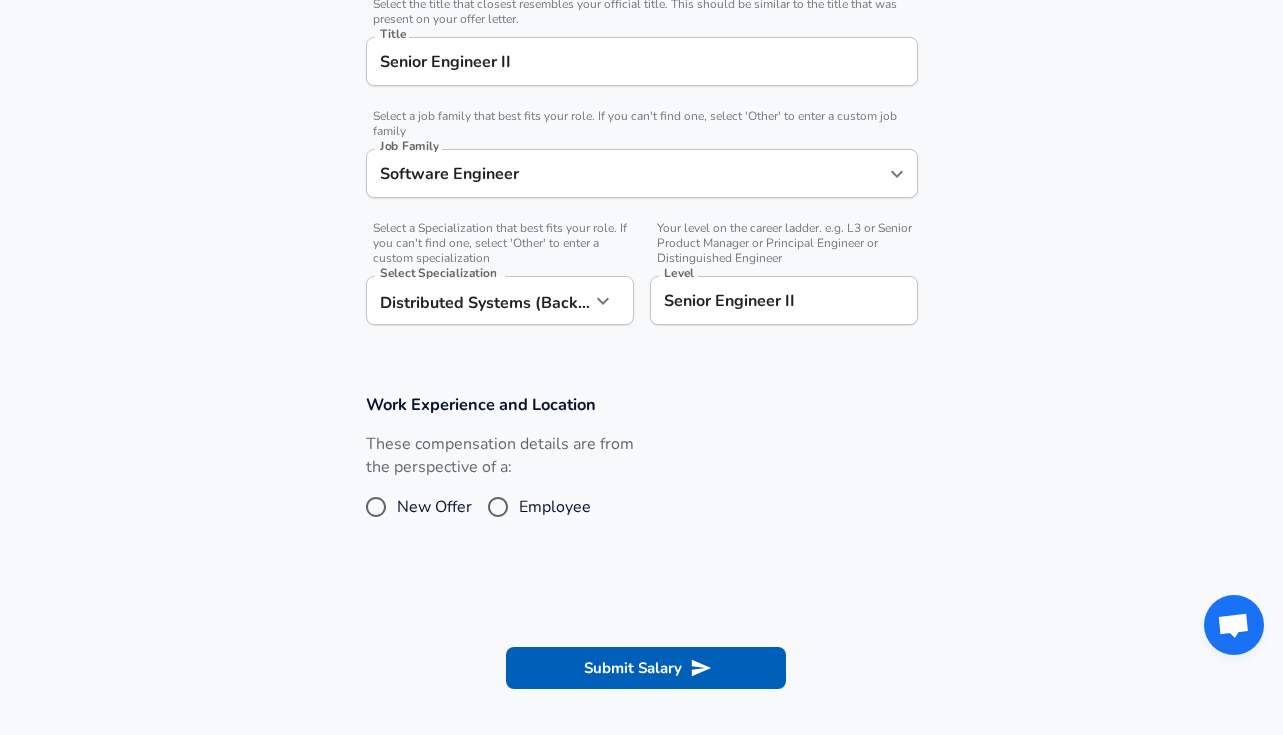 scroll, scrollTop: 570, scrollLeft: 0, axis: vertical 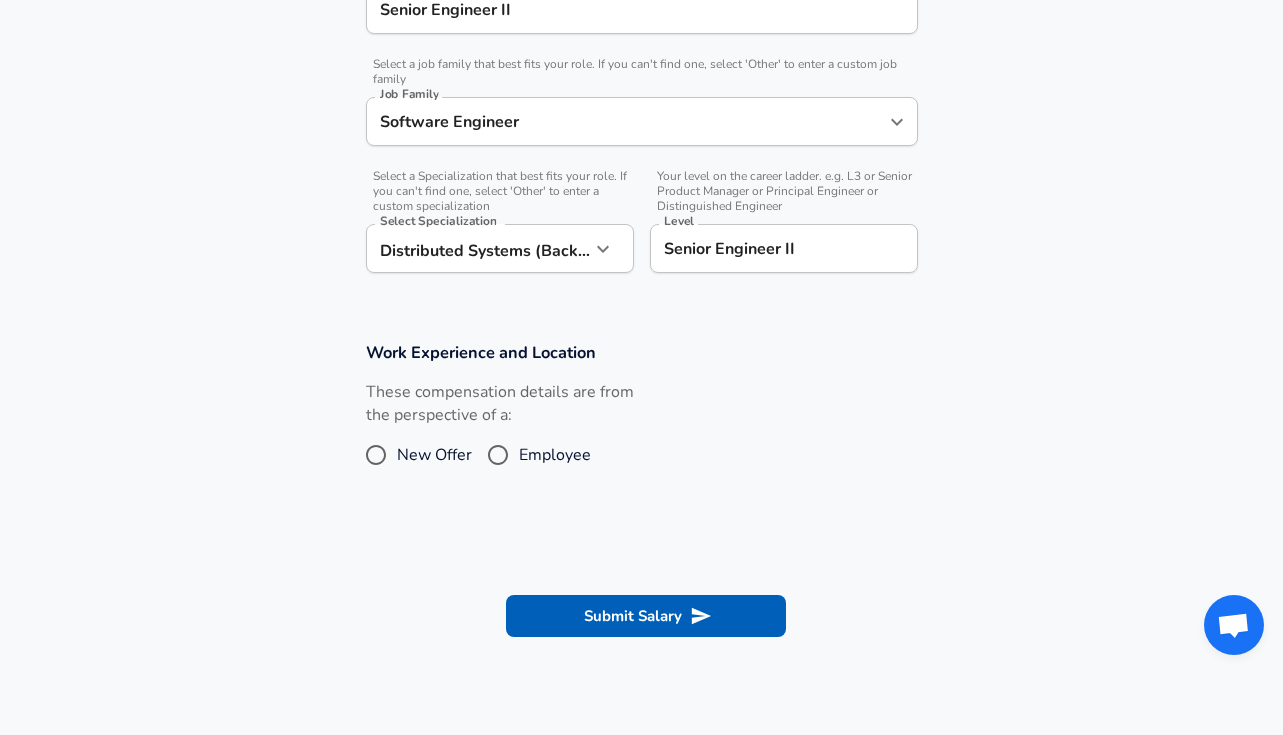 click on "These compensation details are from the perspective of a: New Offer Employee" at bounding box center [500, 434] 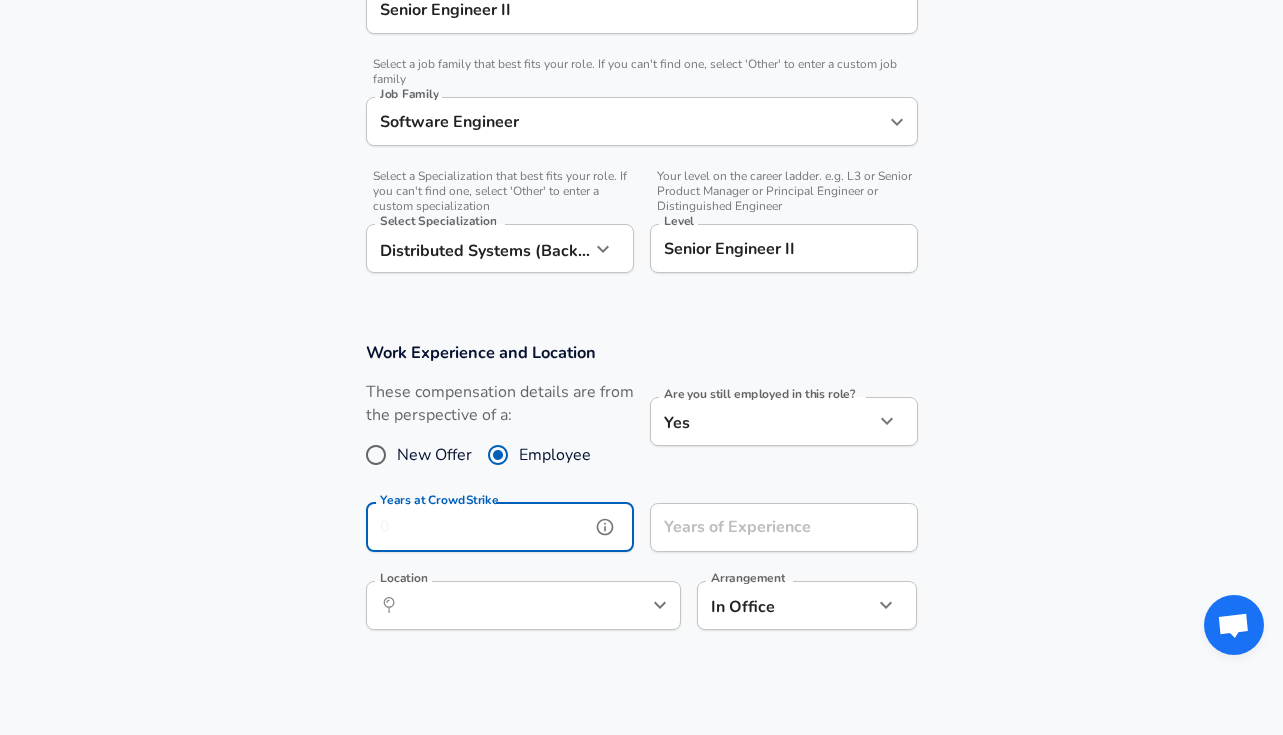 click on "Years at CrowdStrike" at bounding box center (478, 527) 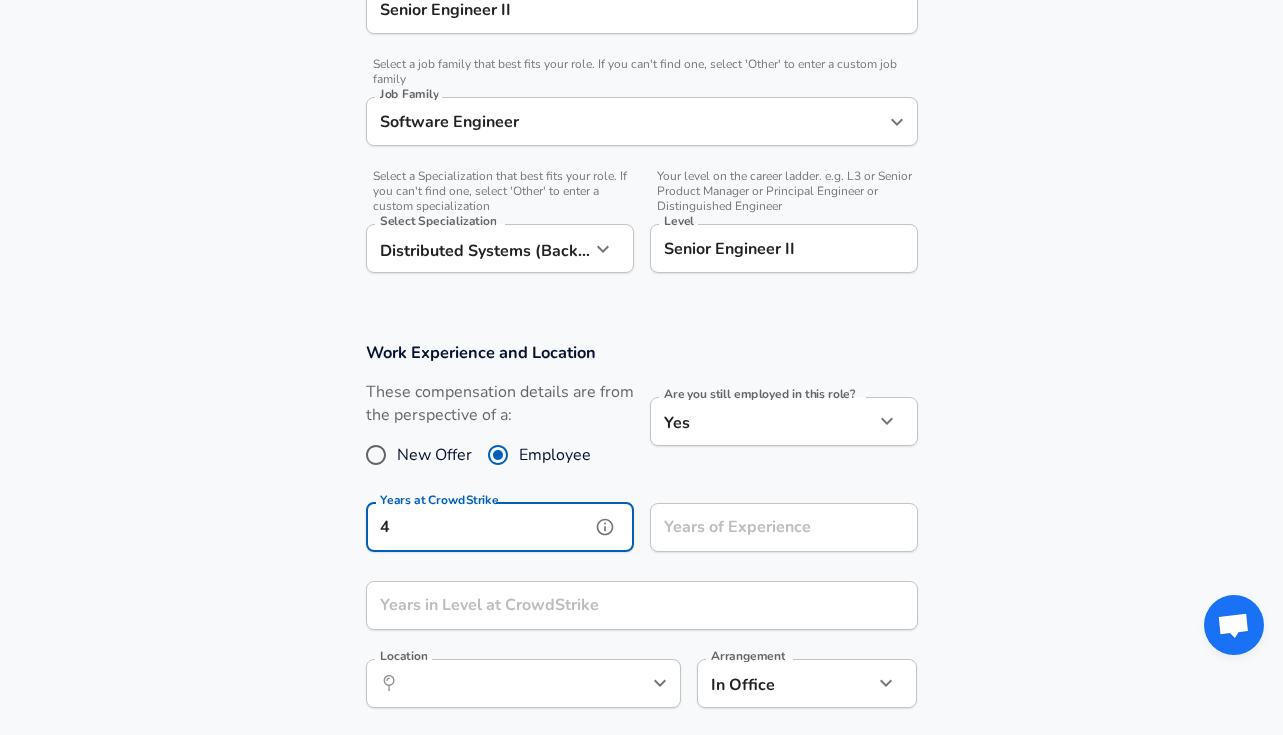 type on "4" 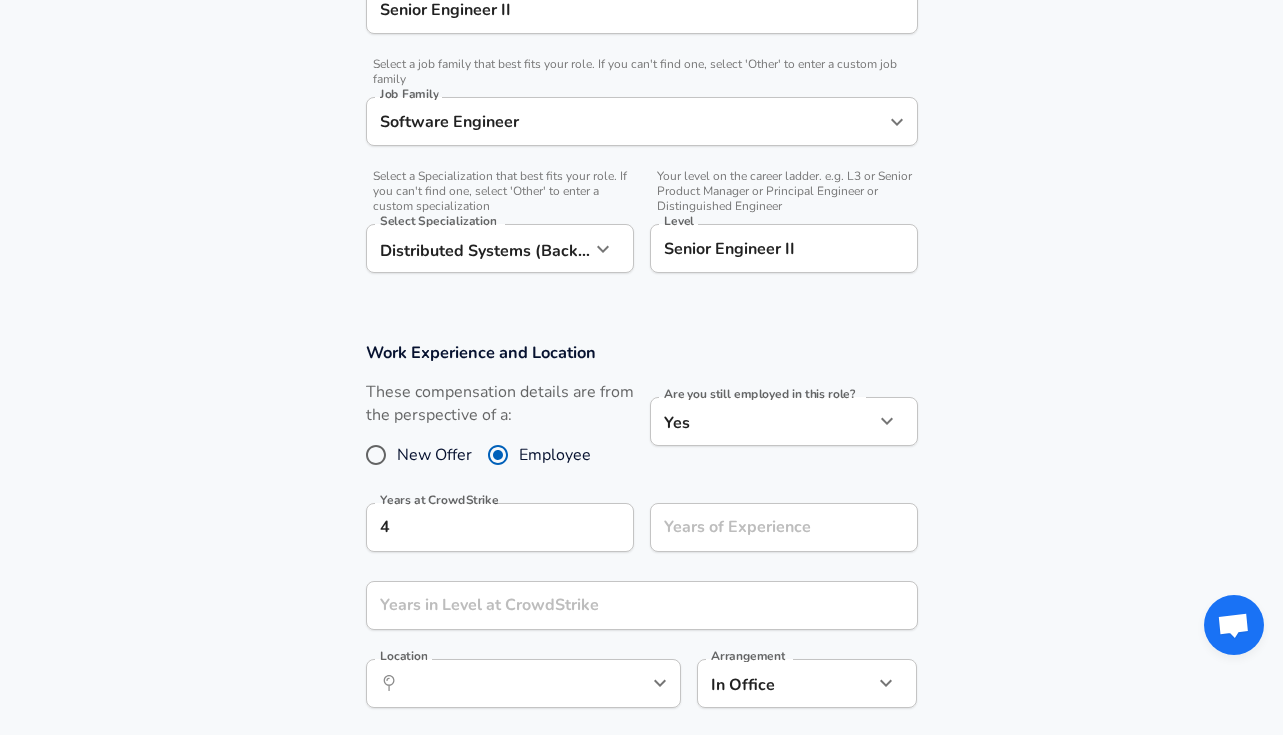 click on "Years of Experience Years of Experience" at bounding box center (776, 526) 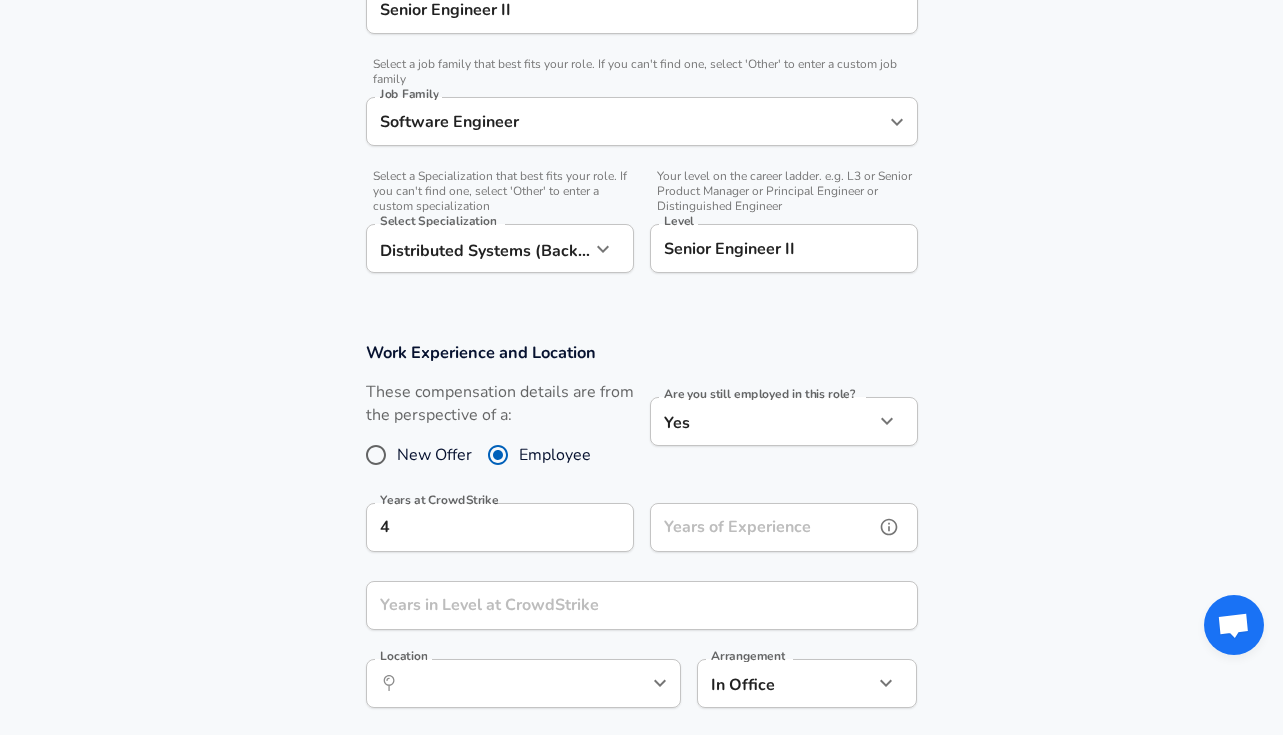 click on "Years of Experience" at bounding box center [762, 527] 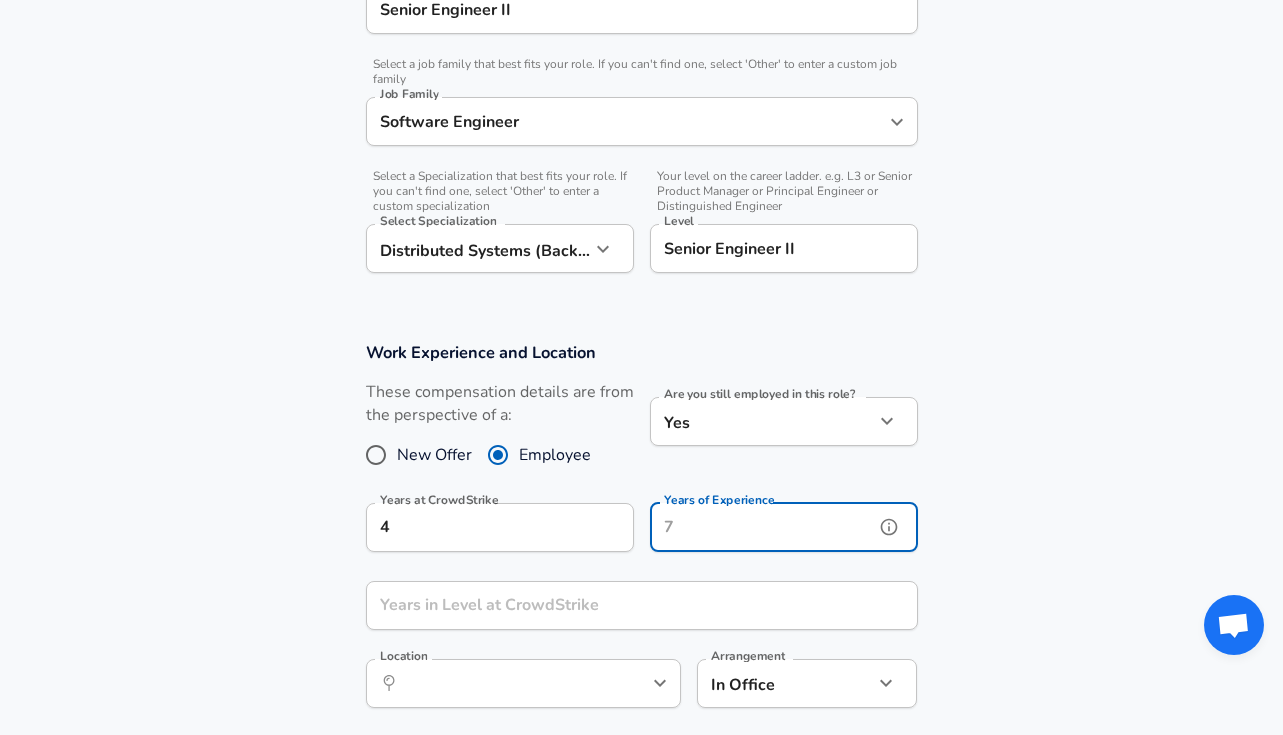 scroll, scrollTop: 635, scrollLeft: 0, axis: vertical 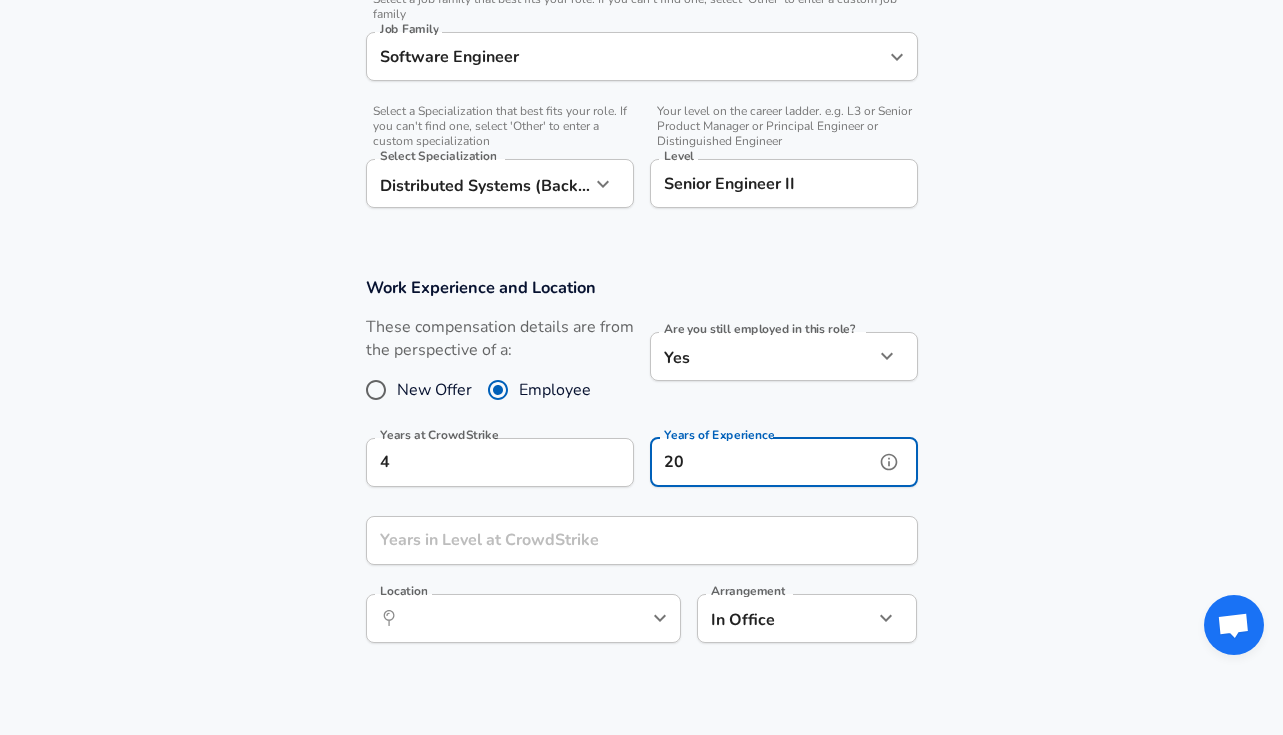 type on "20" 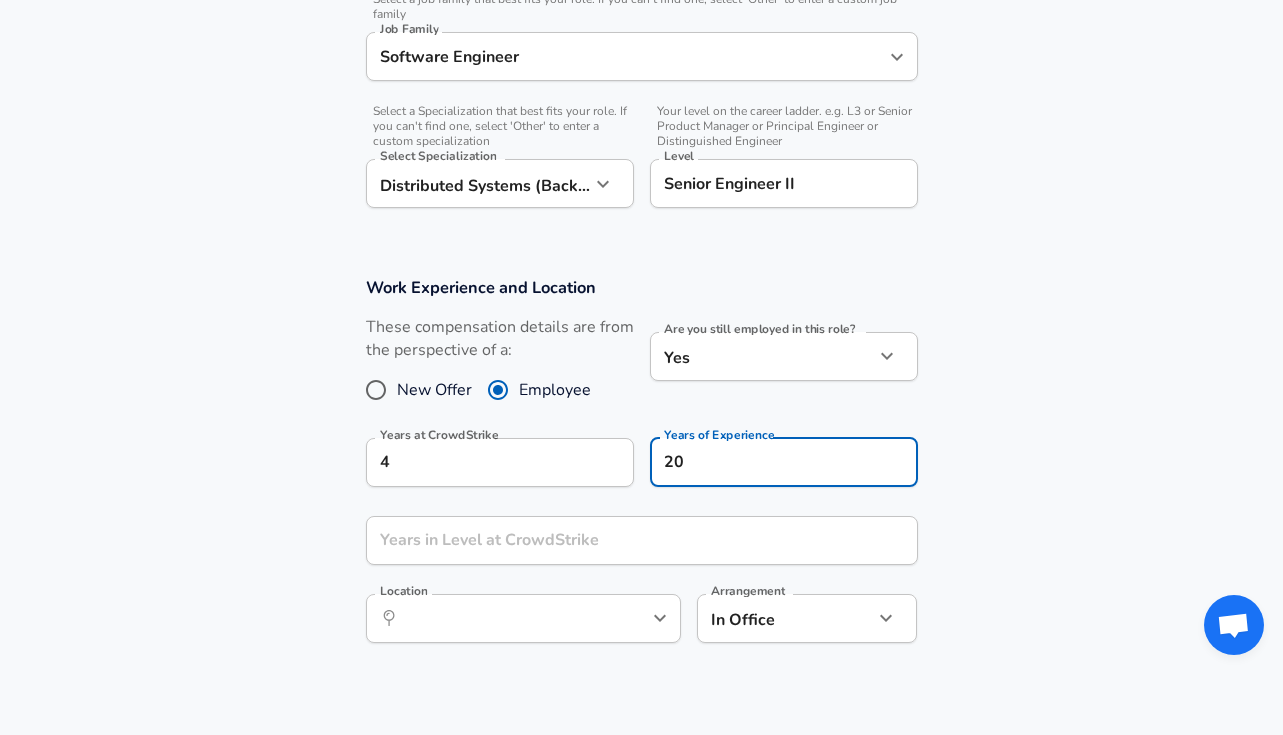 click on "Work Experience and Location These compensation details are from the perspective of a: New Offer Employee Are you still employed in this role? Yes yes Are you still employed in this role? Years at CrowdStrike 4 Years at CrowdStrike Years of Experience 20 Years of Experience Years in Level at CrowdStrike Years in Level at CrowdStrike Location ​ Location Arrangement In Office office Arrangement" at bounding box center [642, 466] 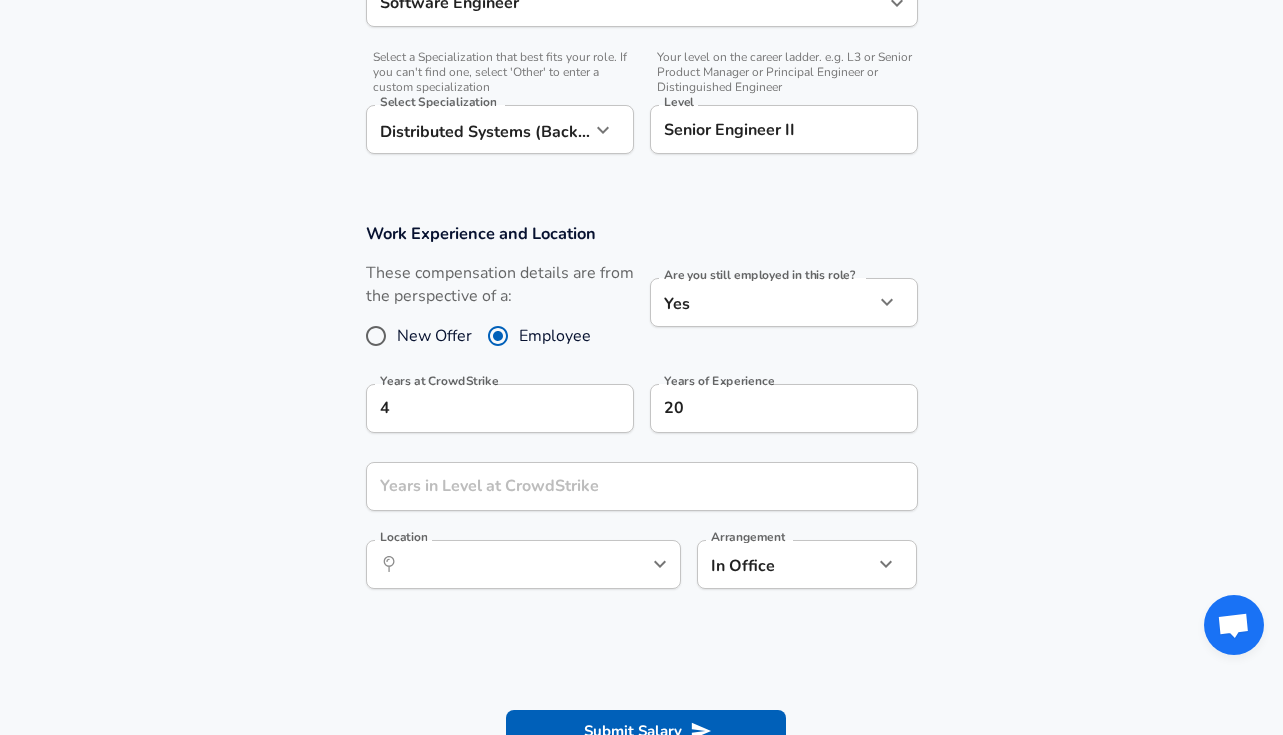 scroll, scrollTop: 690, scrollLeft: 0, axis: vertical 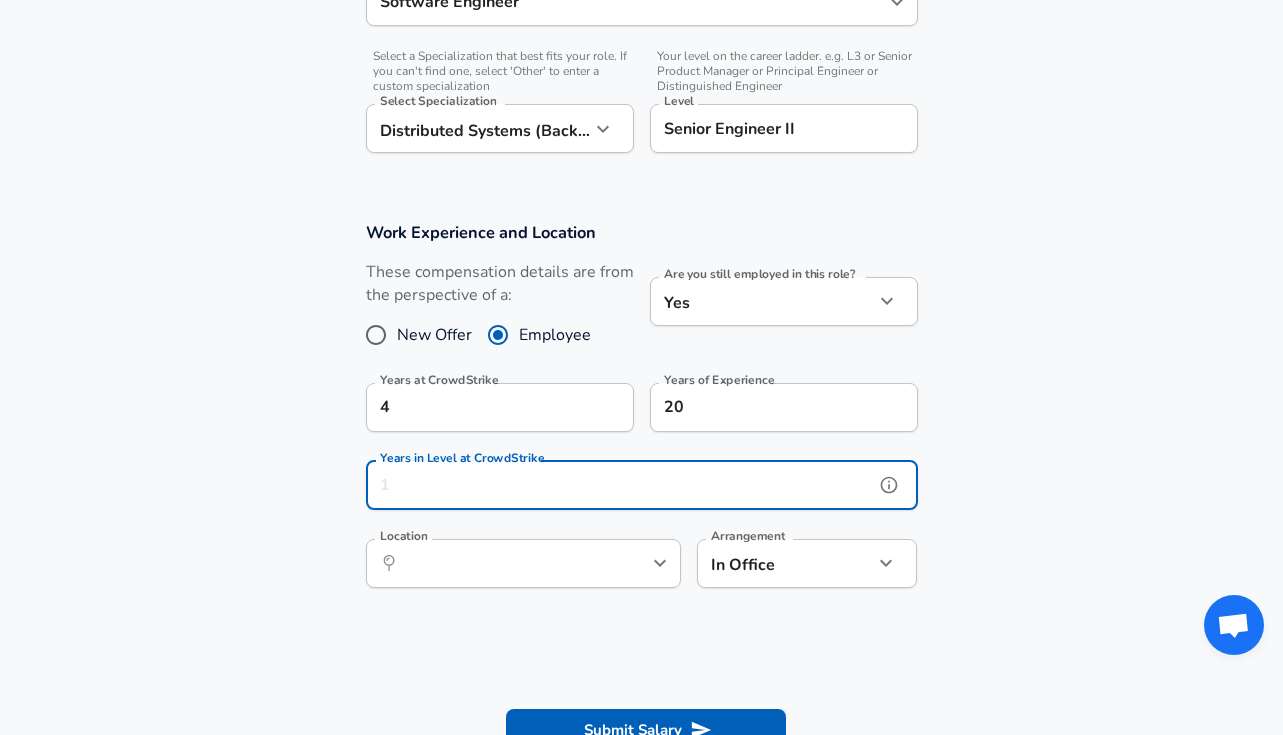 click on "Years in Level at CrowdStrike" at bounding box center (620, 485) 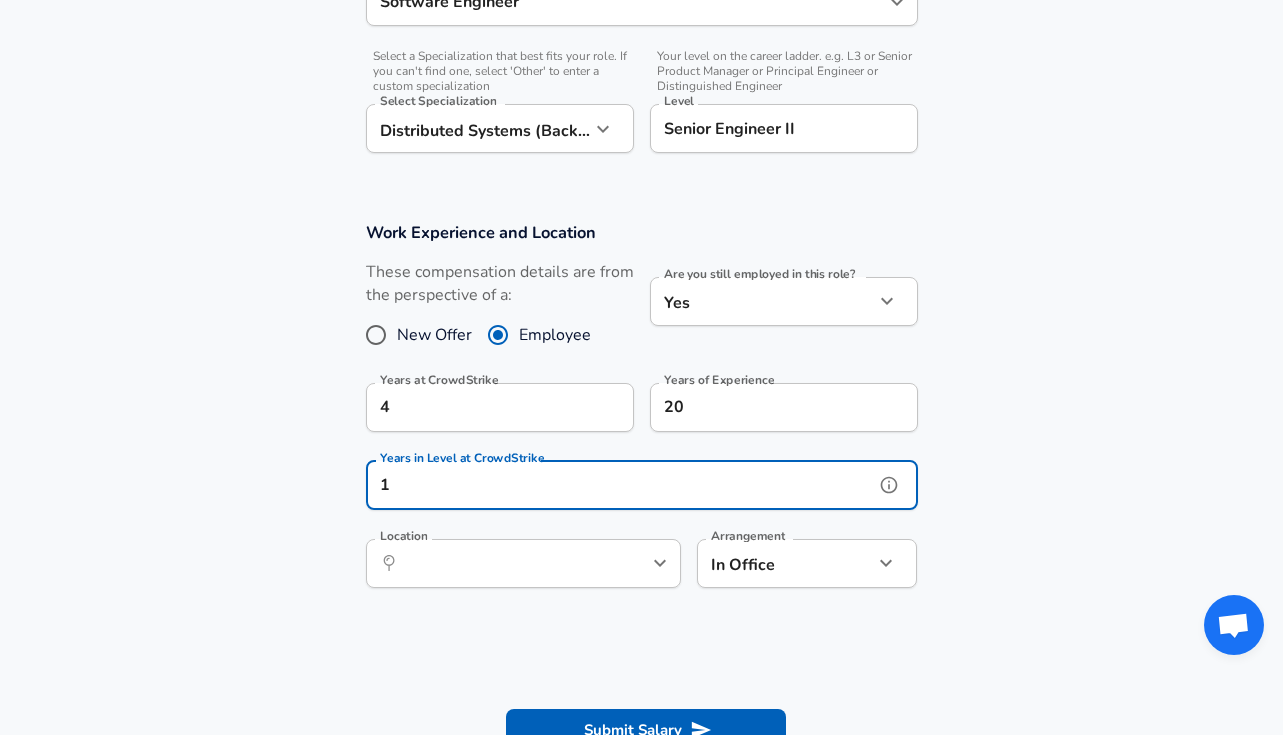 click on "Location ​ Location" at bounding box center [523, 562] 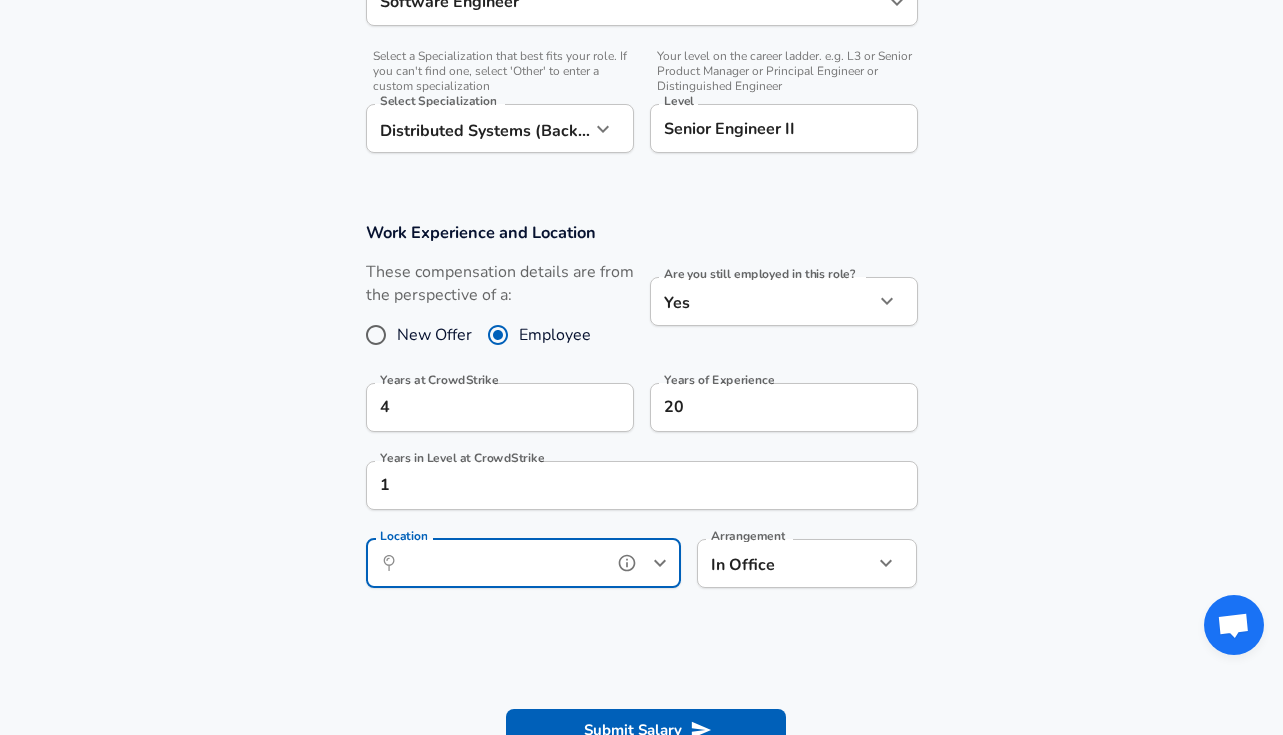 click on "Location" at bounding box center [501, 563] 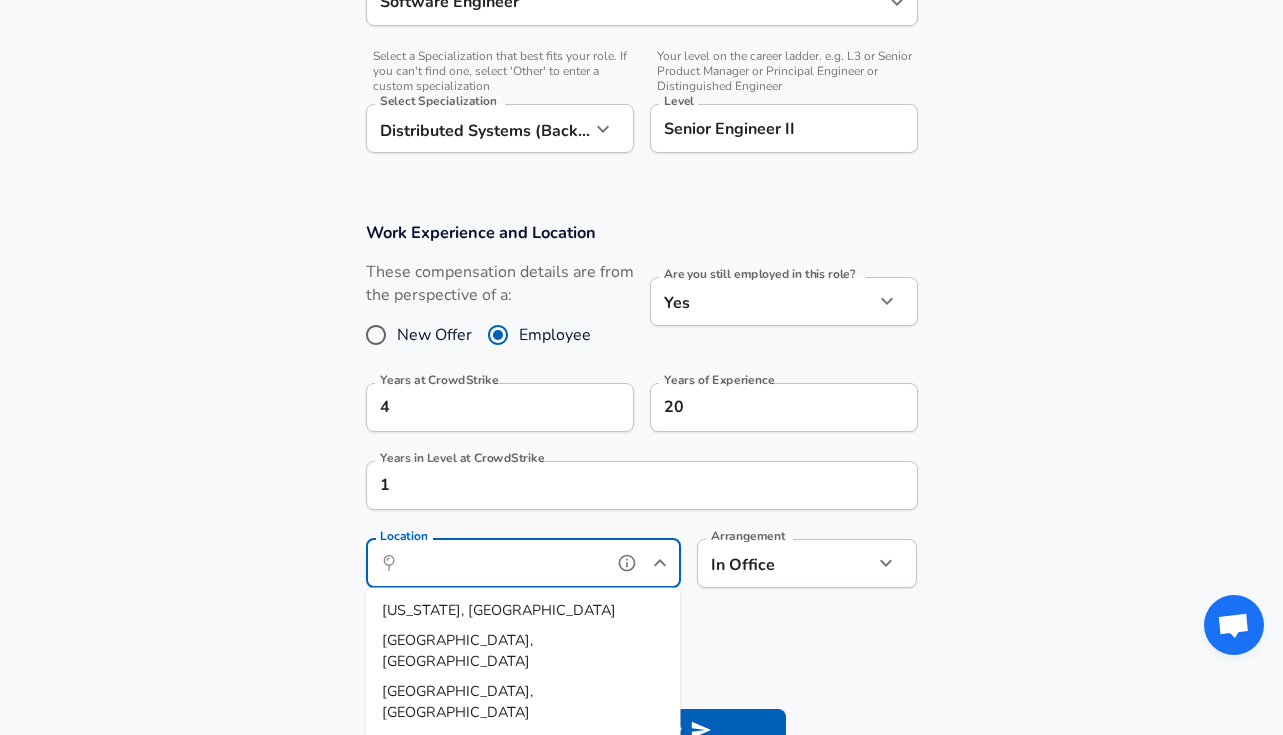 click on "[GEOGRAPHIC_DATA], [GEOGRAPHIC_DATA]" at bounding box center [523, 650] 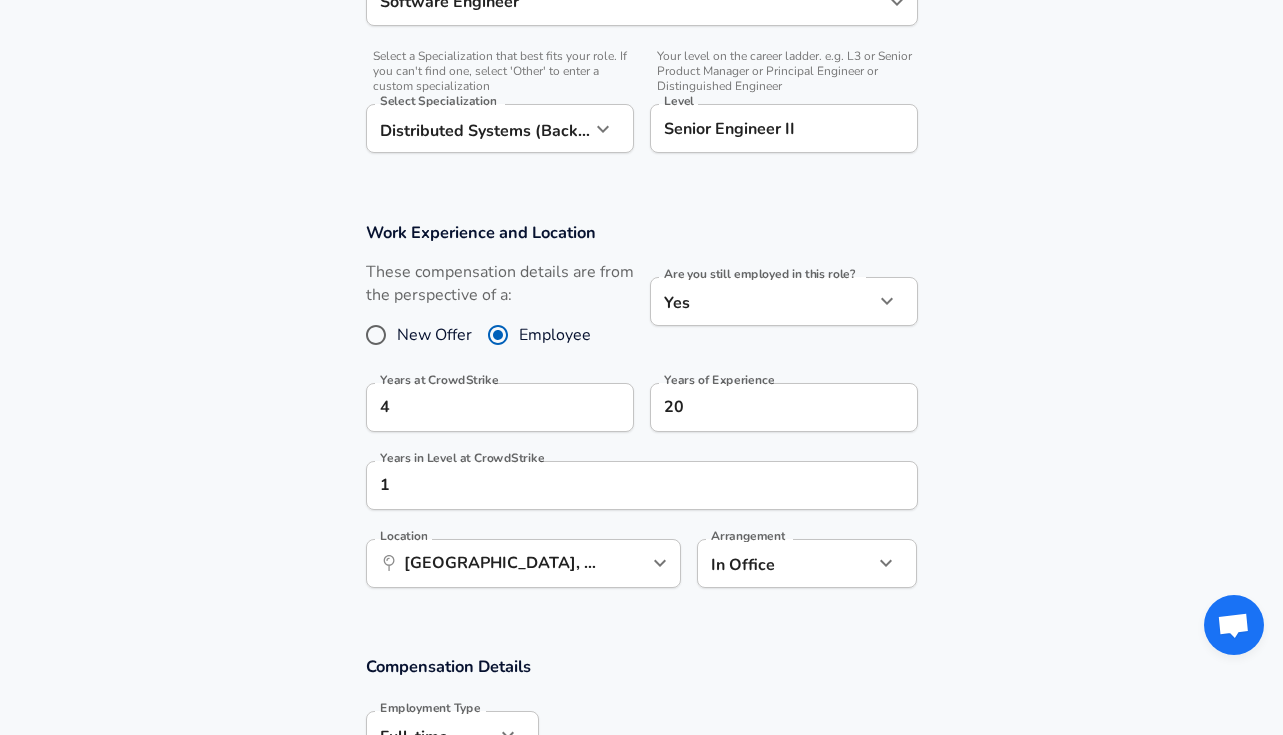 click on "Work Experience and Location These compensation details are from the perspective of a: New Offer Employee Are you still employed in this role? Yes yes Are you still employed in this role? Years at CrowdStrike 4 Years at CrowdStrike Years of Experience 20 Years of Experience Years in Level at CrowdStrike 1 Years in Level at CrowdStrike Location ​ [GEOGRAPHIC_DATA], [GEOGRAPHIC_DATA] Location Arrangement In Office office Arrangement" at bounding box center [641, 415] 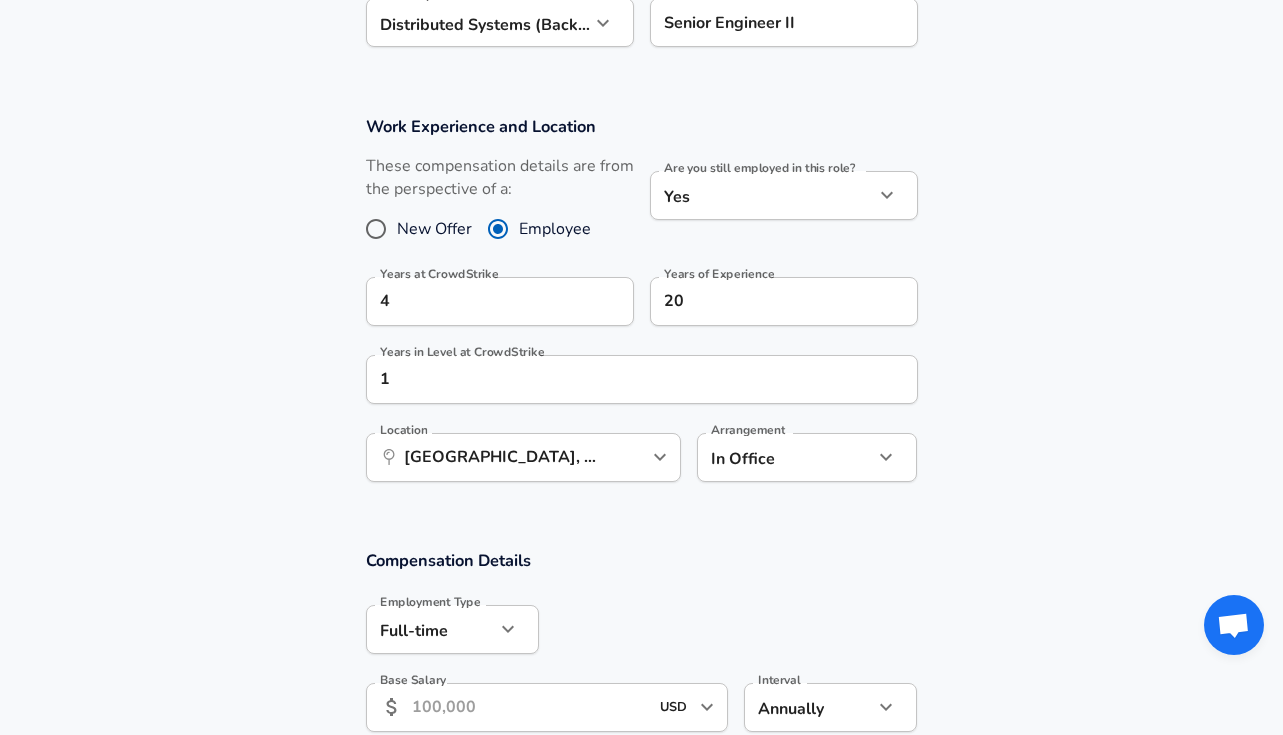 scroll, scrollTop: 797, scrollLeft: 0, axis: vertical 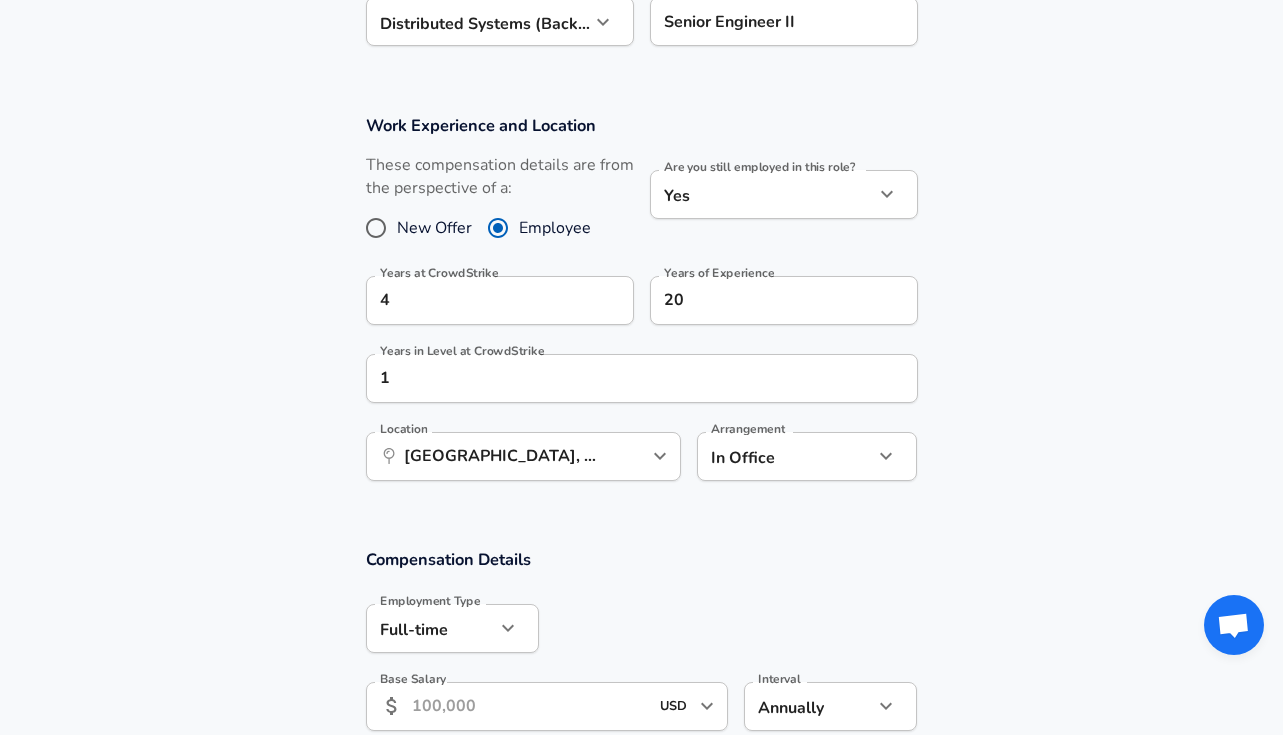 click on "Restart Add Your Salary Upload your offer letter   to verify your submission Enhance Privacy and Anonymity No Automatically hides specific fields until there are enough submissions to safely display the full details.   More Details Based on your submission and the data points that we have already collected, we will automatically hide and anonymize specific fields if there aren't enough data points to remain sufficiently anonymous. Company & Title Information   Enter the company you received your offer from Company CrowdStrike Company   Select the title that closest resembles your official title. This should be similar to the title that was present on your offer letter. Title Senior Engineer II Title   Select a job family that best fits your role. If you can't find one, select 'Other' to enter a custom job family Job Family Software Engineer Job Family   Select a Specialization that best fits your role. If you can't find one, select 'Other' to enter a custom specialization Select Specialization   Level Level 4" at bounding box center (641, -430) 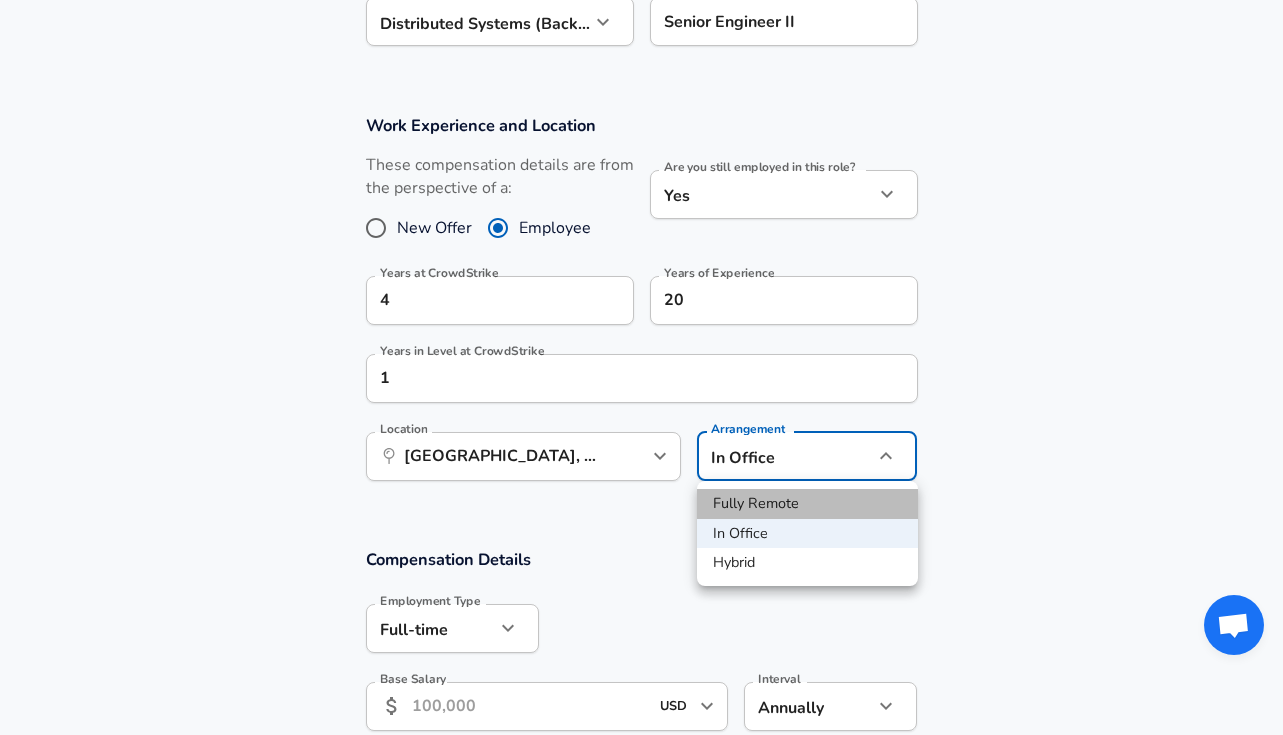 click on "Fully Remote" at bounding box center [807, 504] 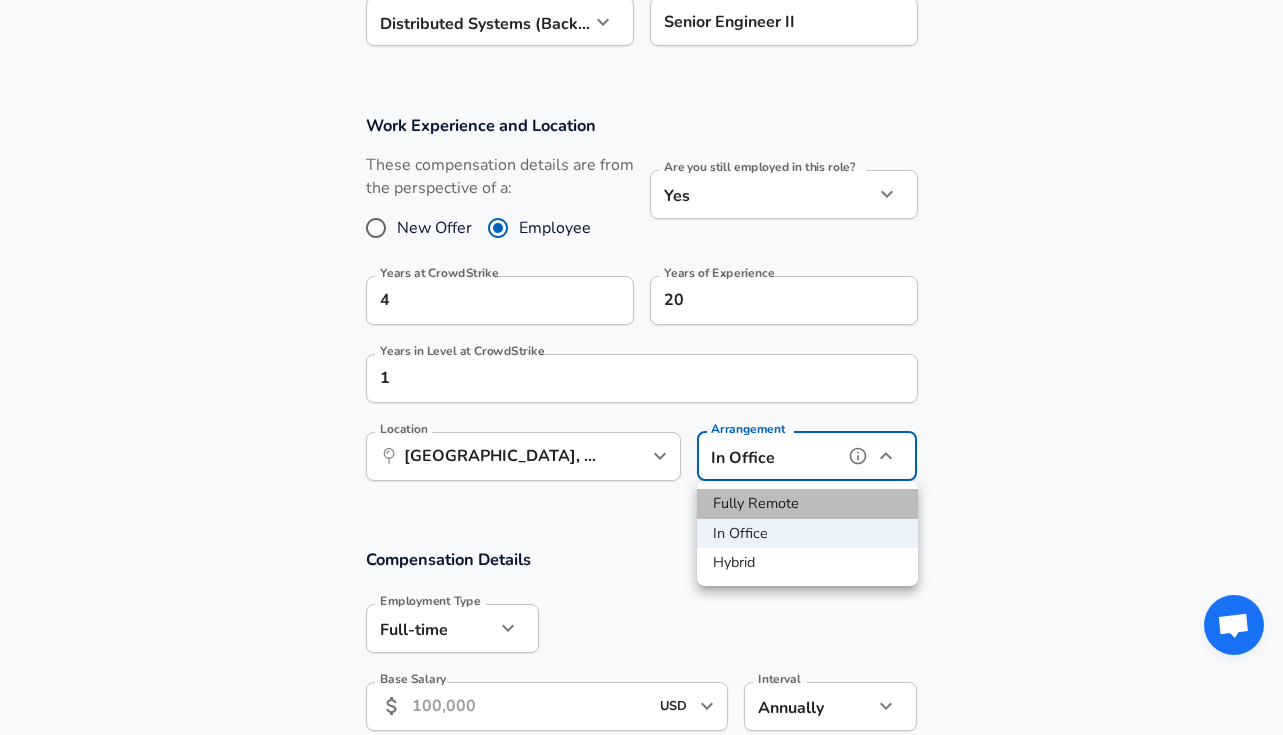 type on "remote" 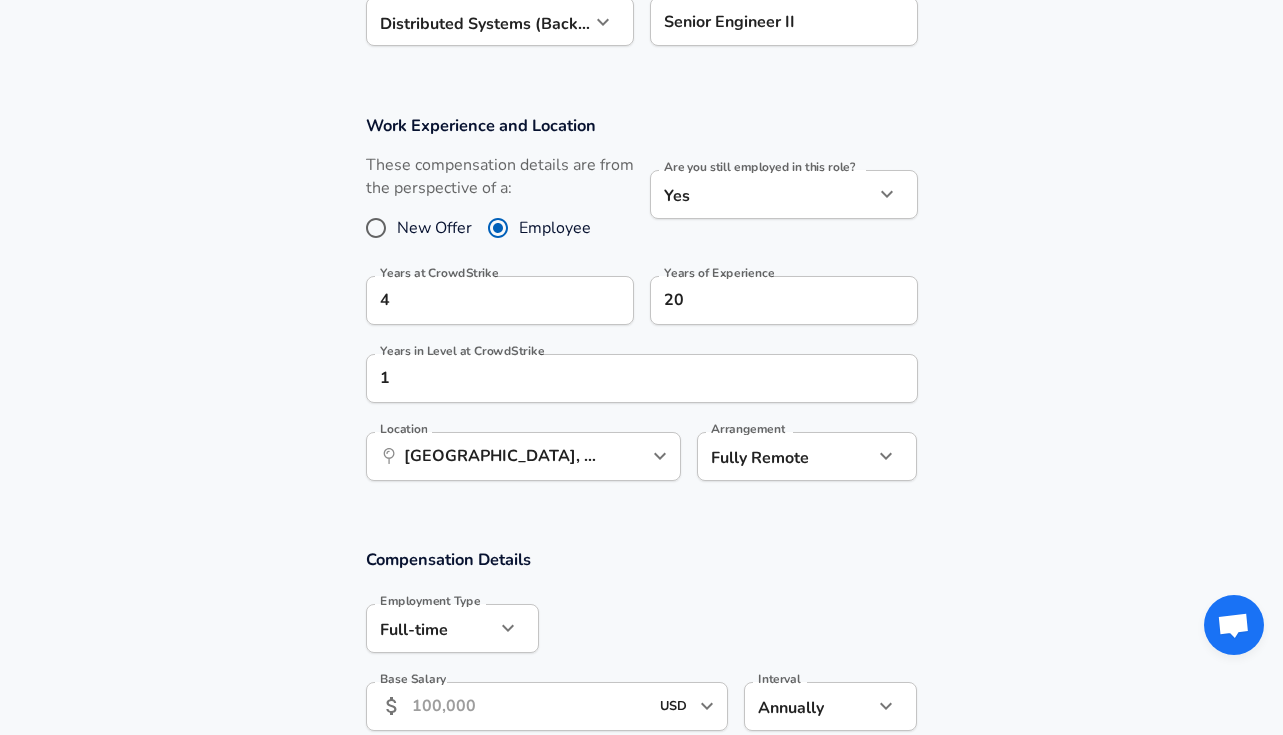 click on "Compensation Details" at bounding box center (642, 559) 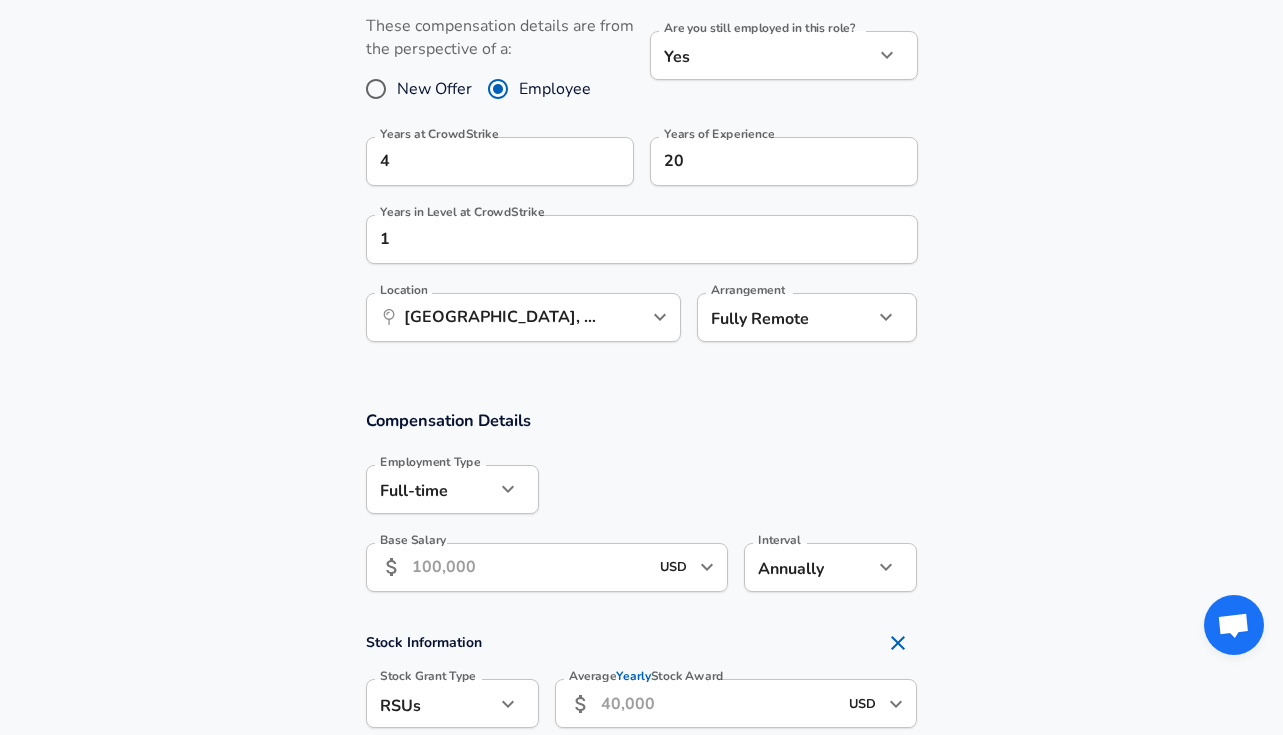 scroll, scrollTop: 952, scrollLeft: 0, axis: vertical 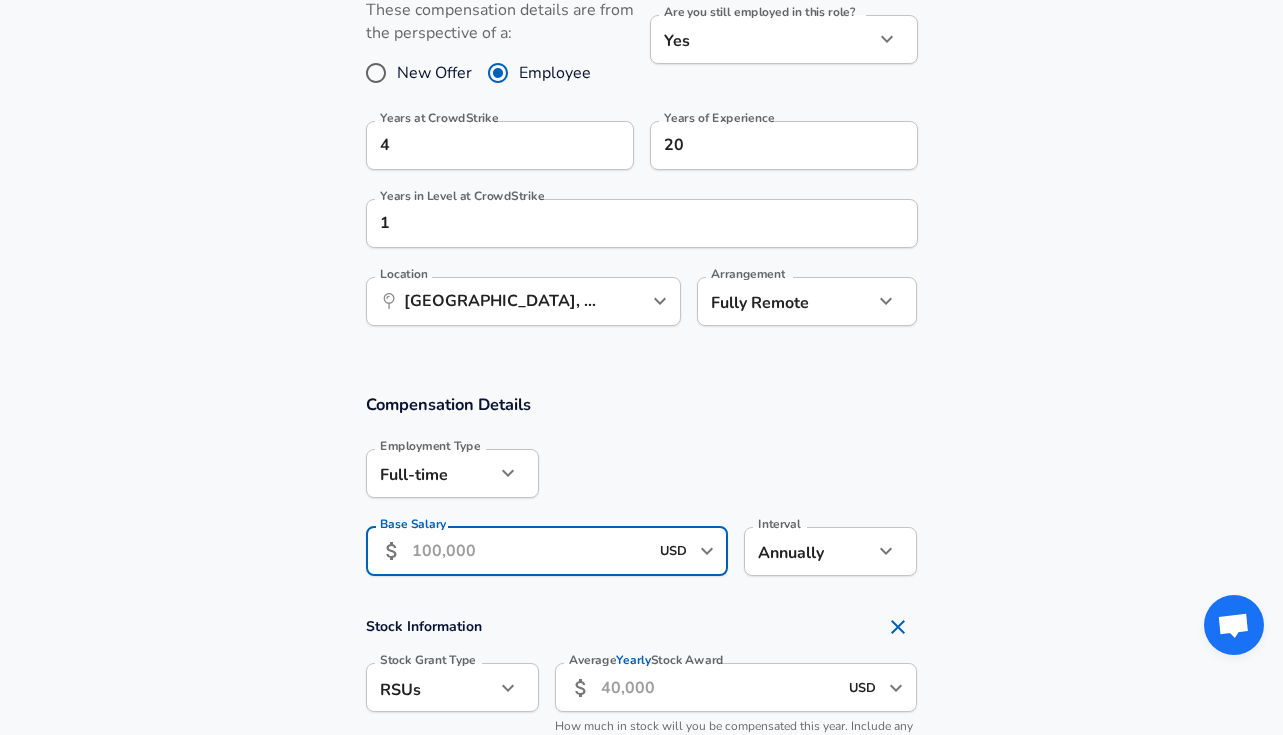 click on "Base Salary" at bounding box center [530, 551] 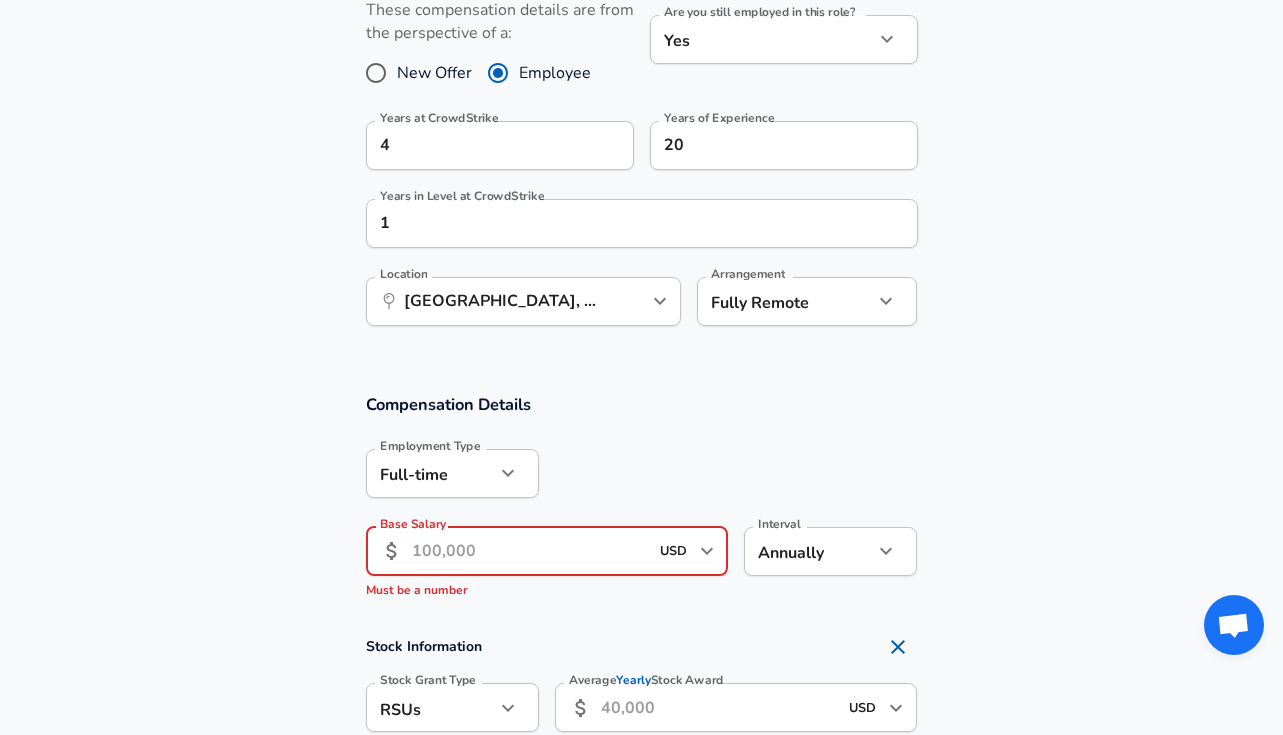 paste on "258,934" 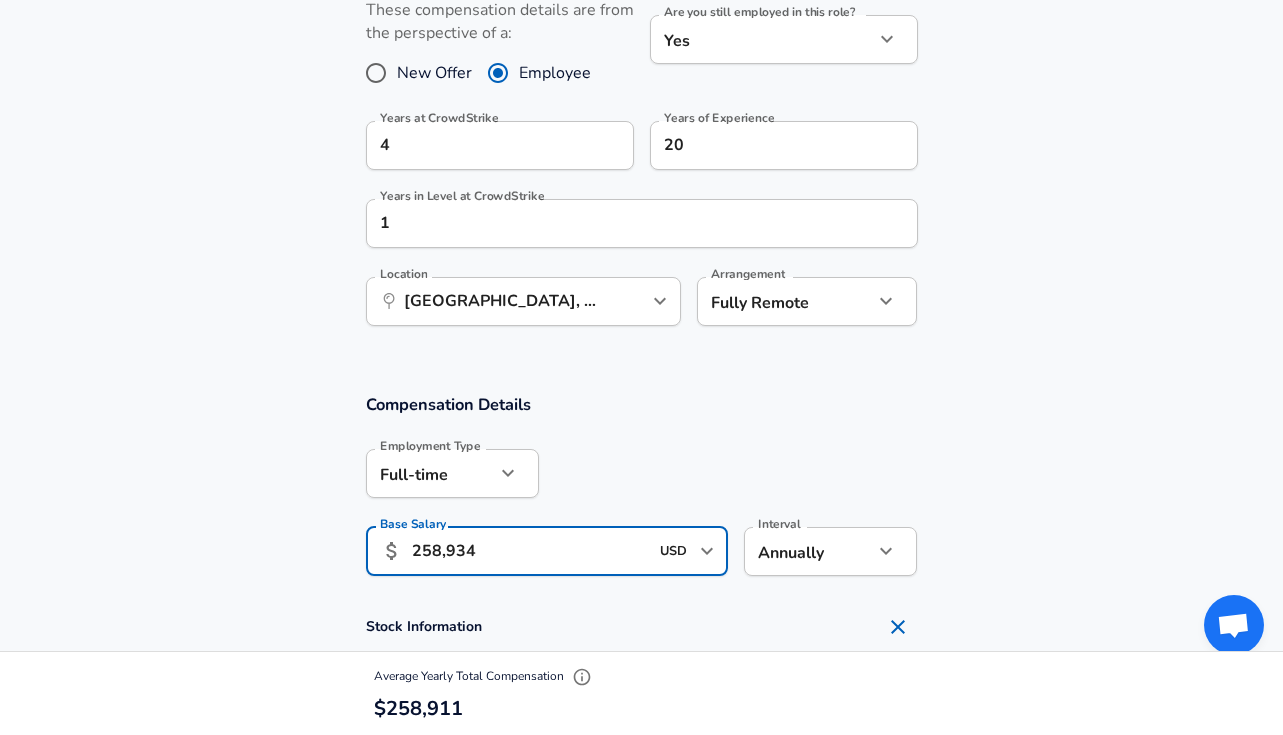 scroll, scrollTop: 0, scrollLeft: 0, axis: both 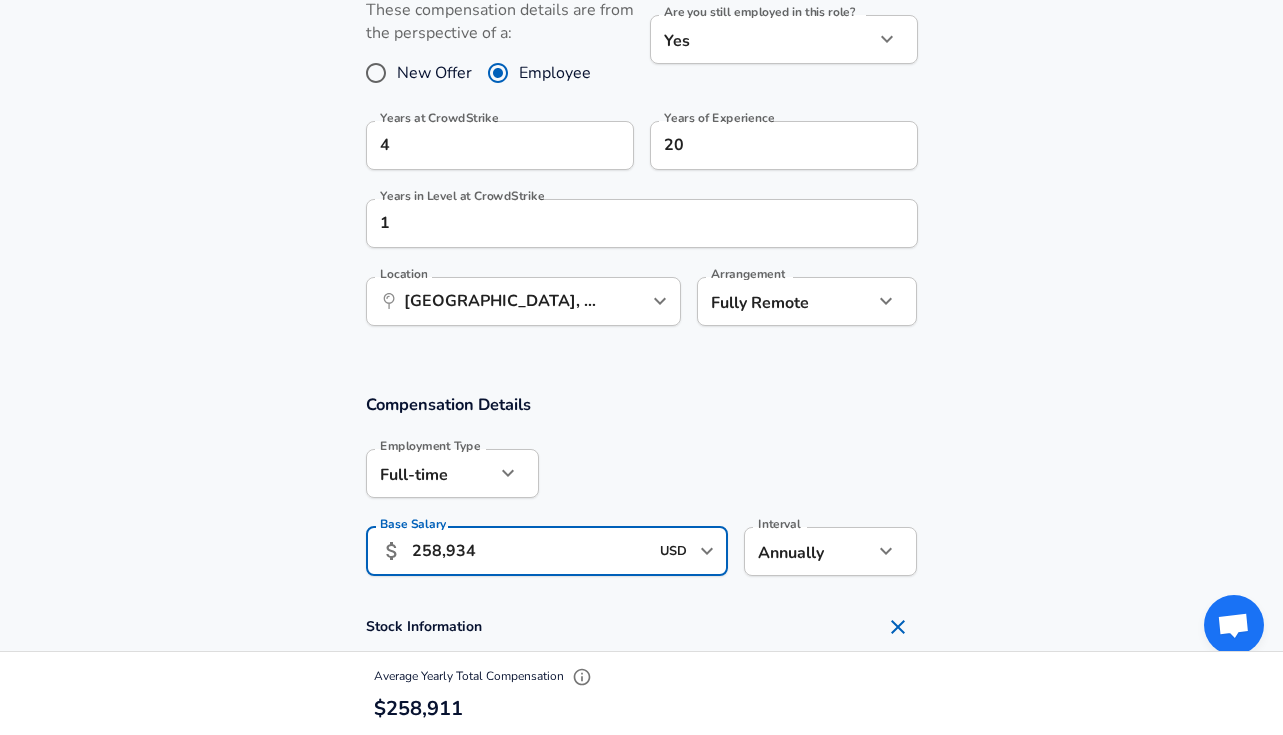 drag, startPoint x: 446, startPoint y: 552, endPoint x: 482, endPoint y: 553, distance: 36.013885 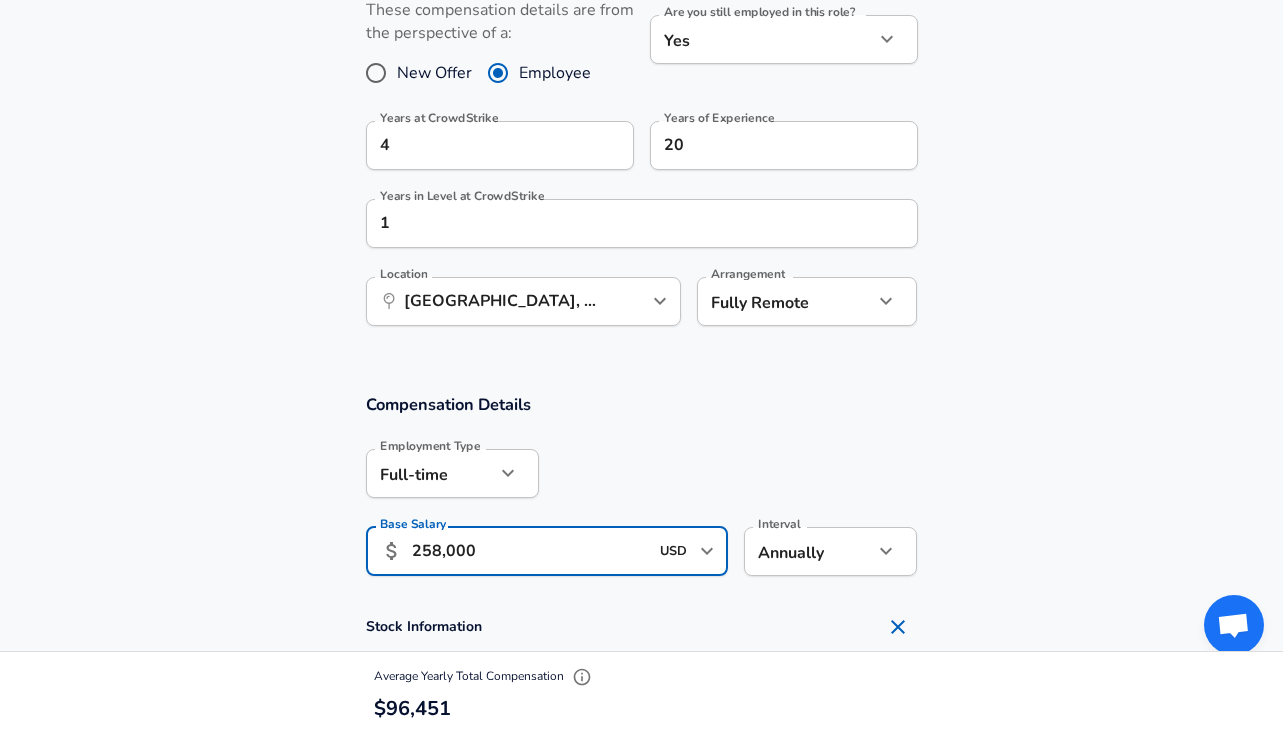 paste on "934" 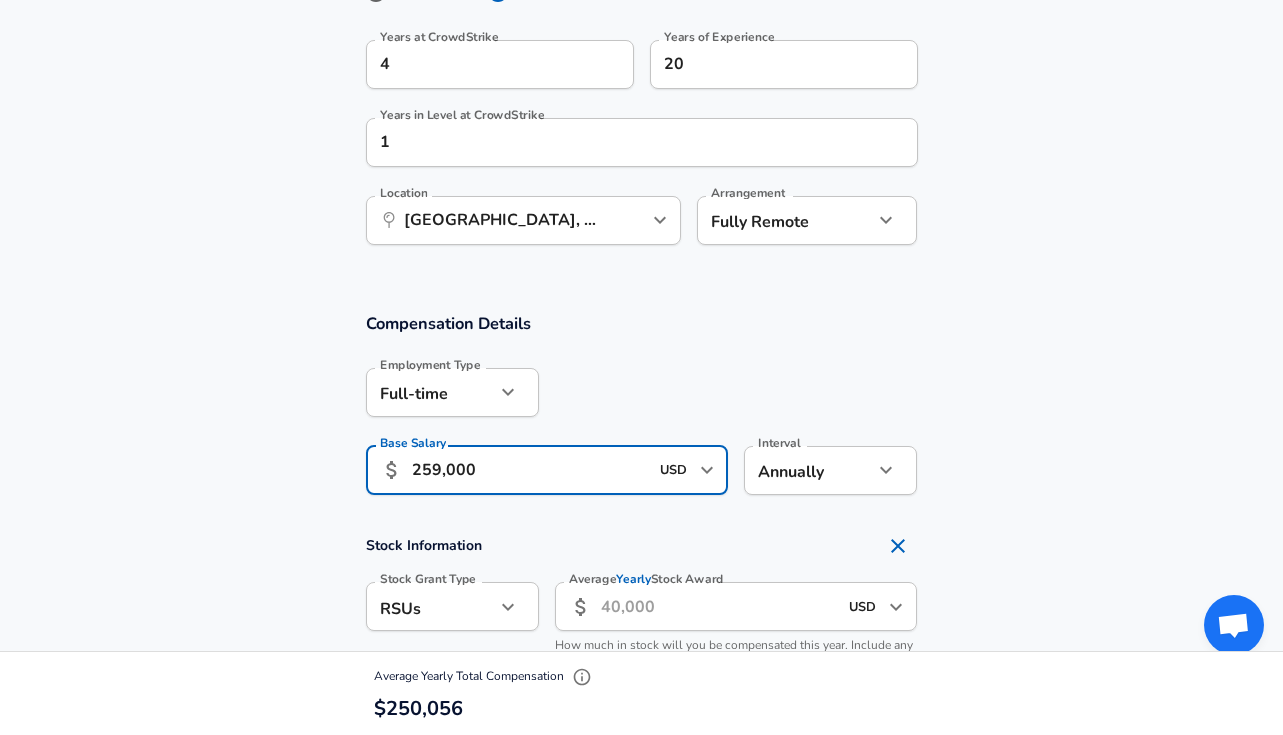 scroll, scrollTop: 1034, scrollLeft: 0, axis: vertical 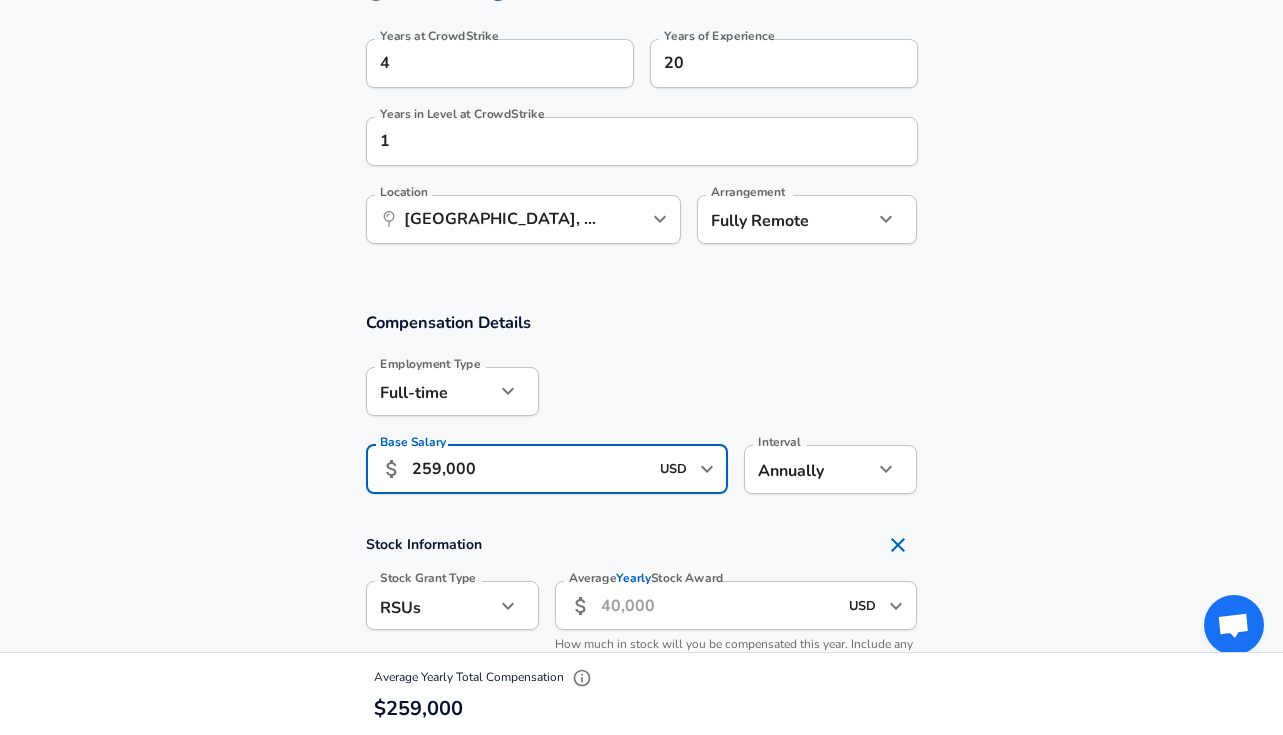 drag, startPoint x: 439, startPoint y: 472, endPoint x: 424, endPoint y: 469, distance: 15.297058 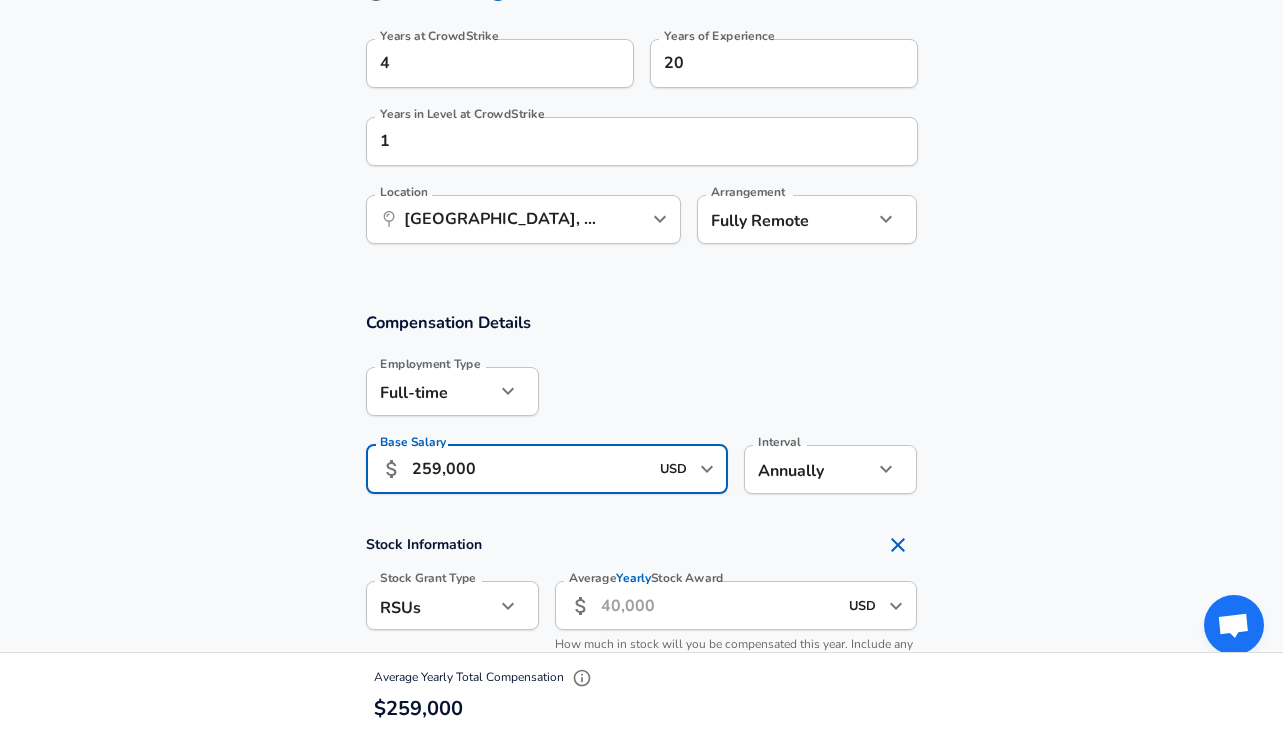 click on "259,000" at bounding box center (530, 469) 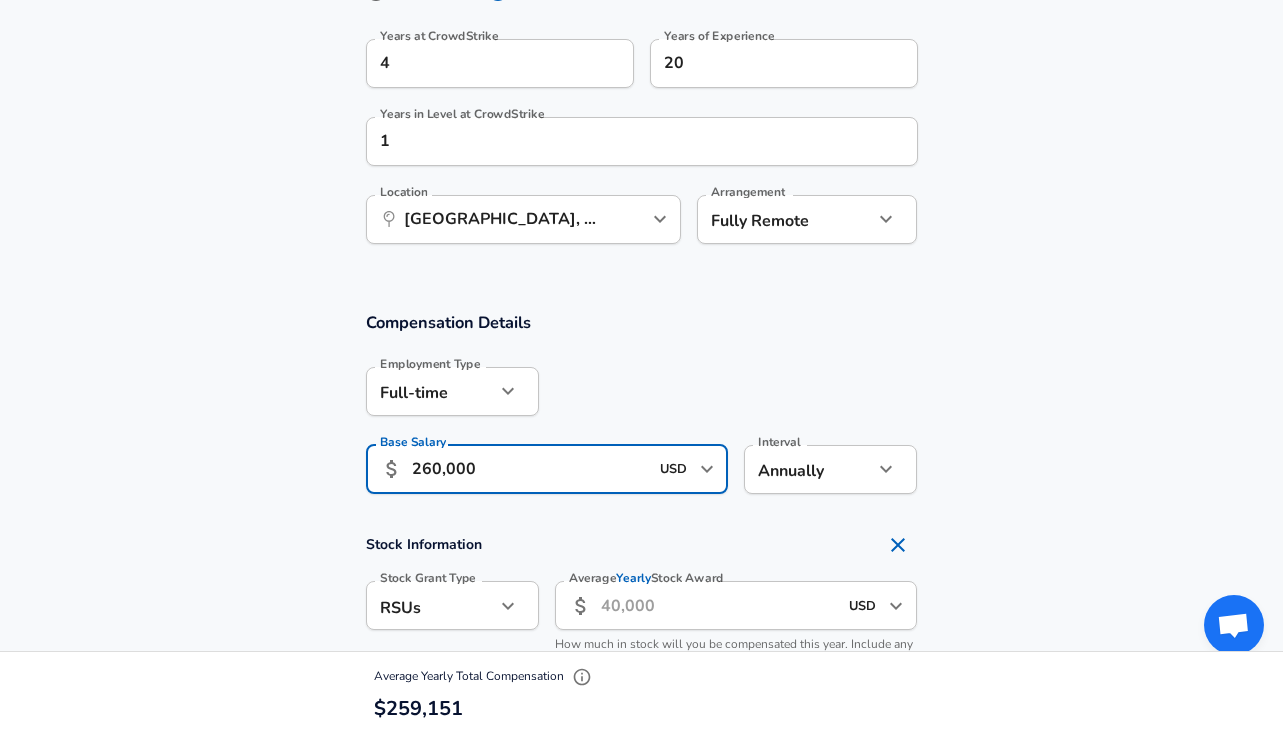 type on "260,000" 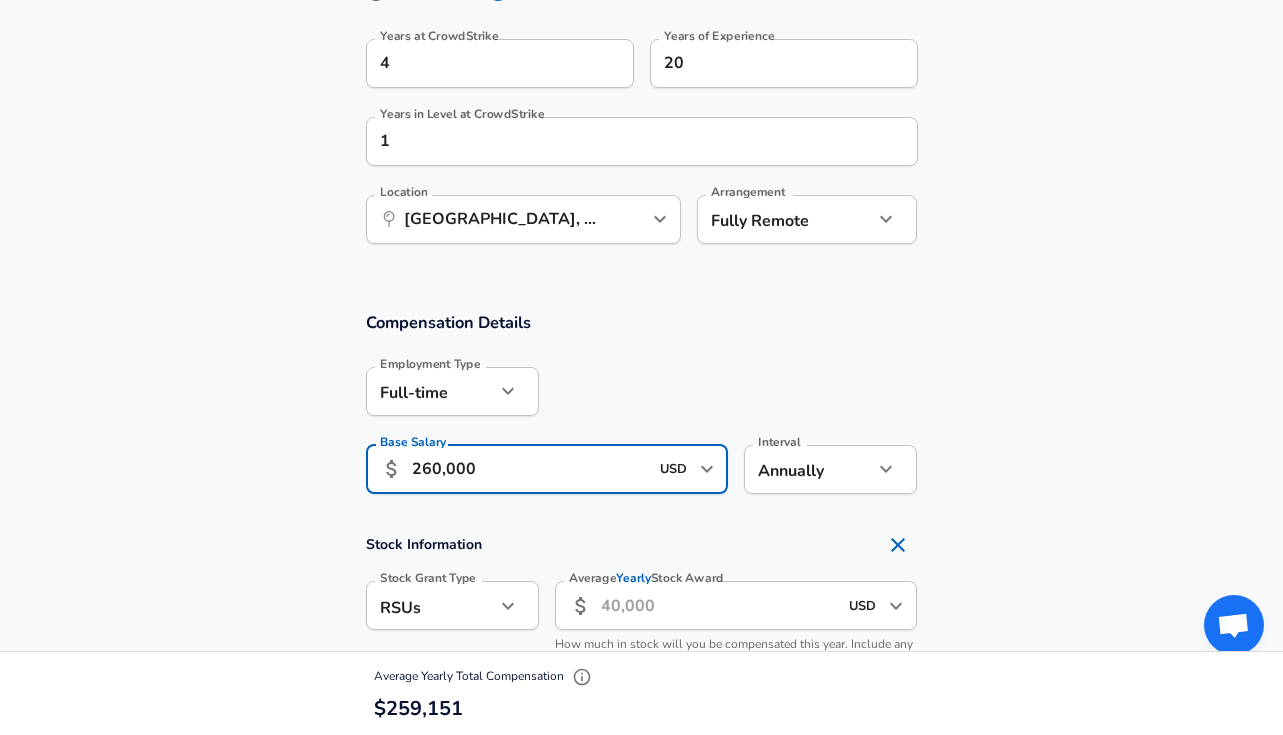 scroll, scrollTop: 0, scrollLeft: 0, axis: both 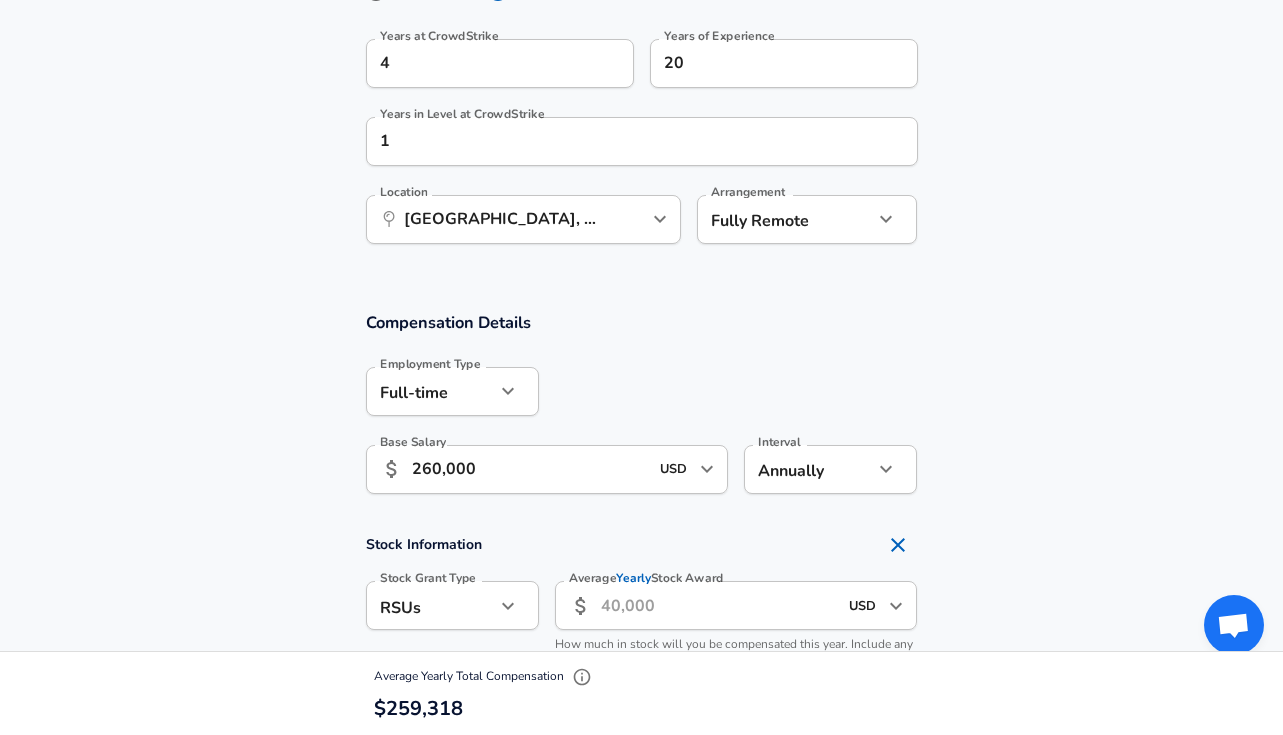click on "Base Salary ​ 260,000 USD ​ Base Salary" at bounding box center (539, 468) 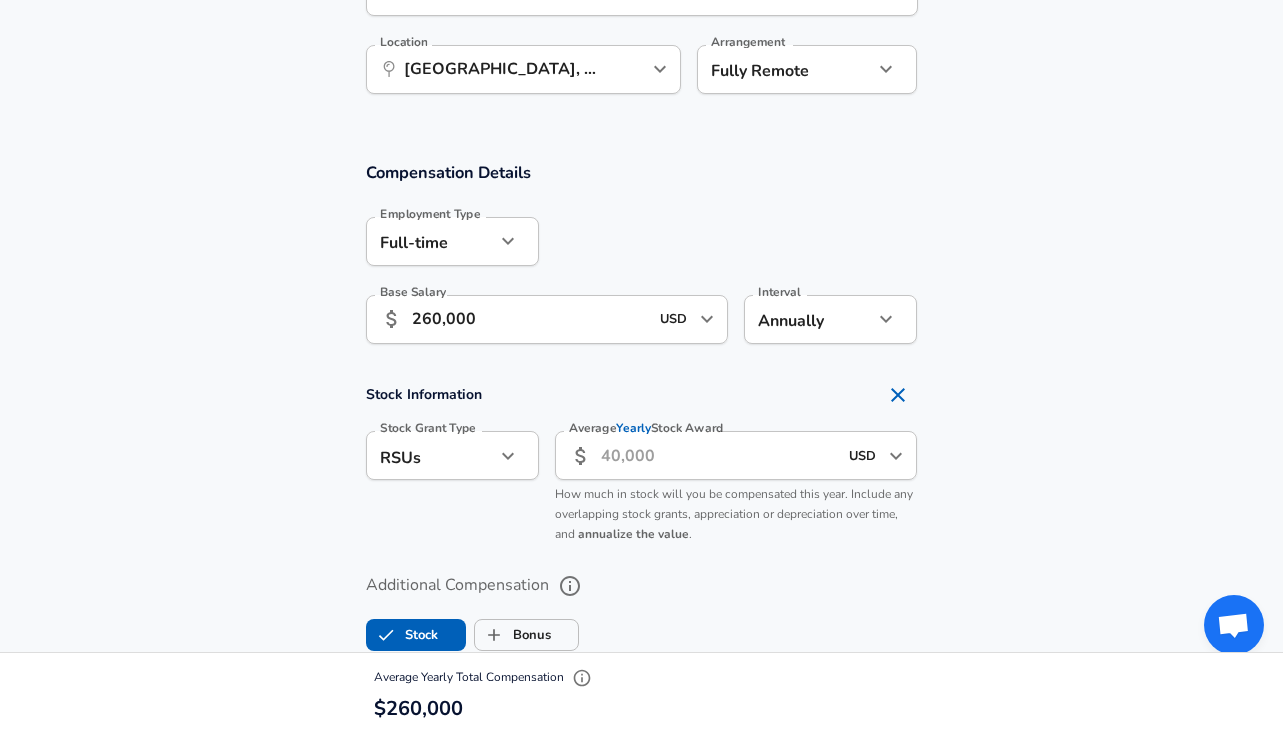 scroll, scrollTop: 1185, scrollLeft: 0, axis: vertical 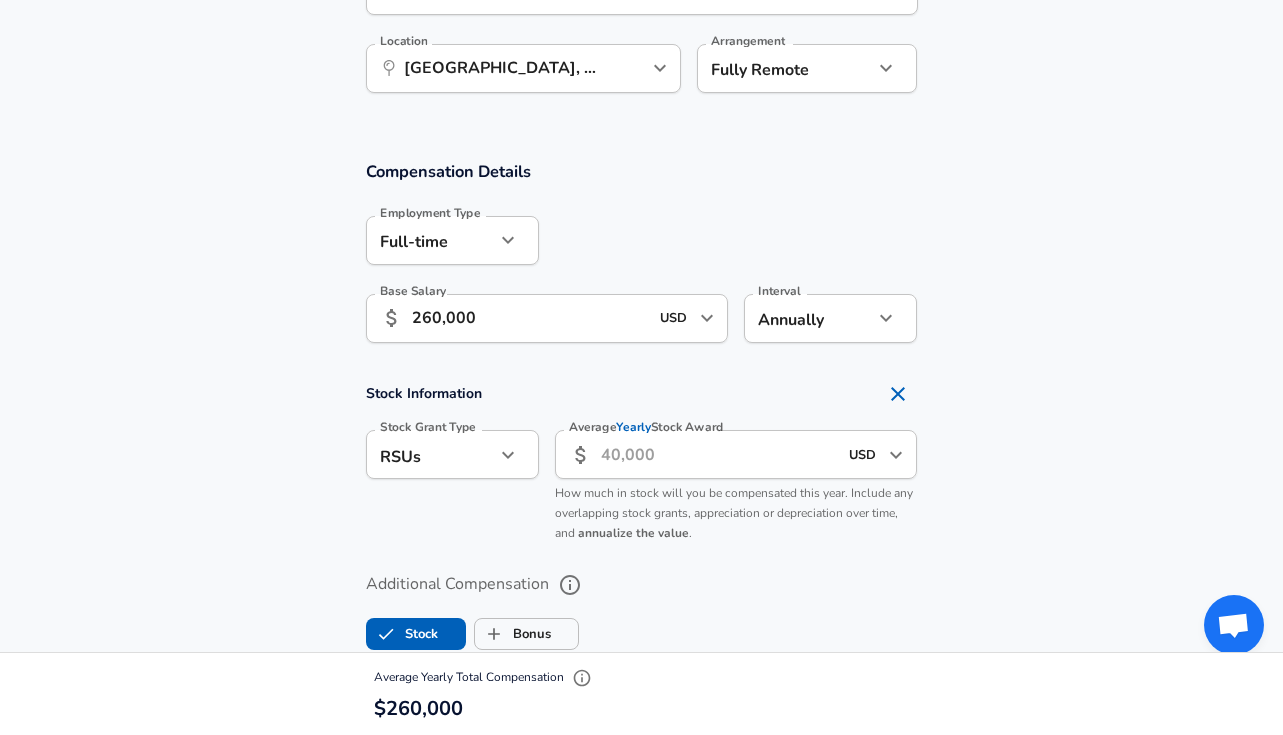 click on "Average  Yearly  Stock Award" at bounding box center [719, 454] 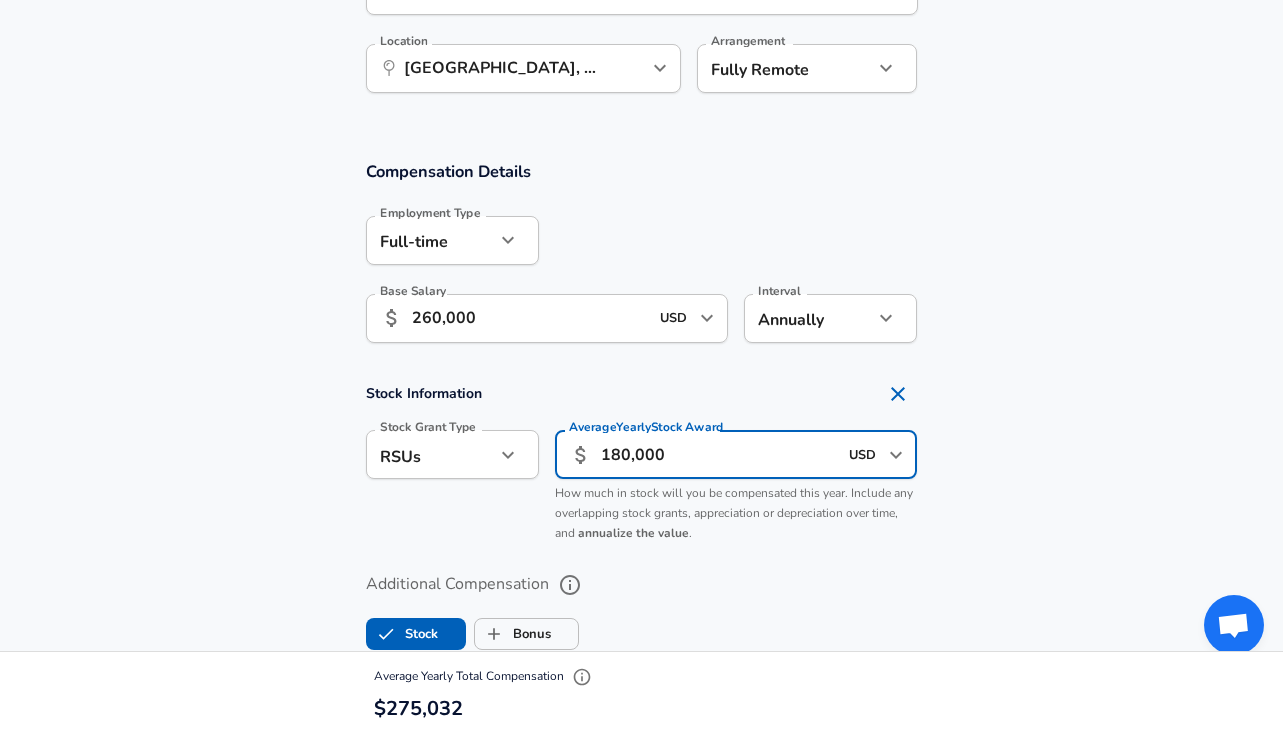 type on "180,000" 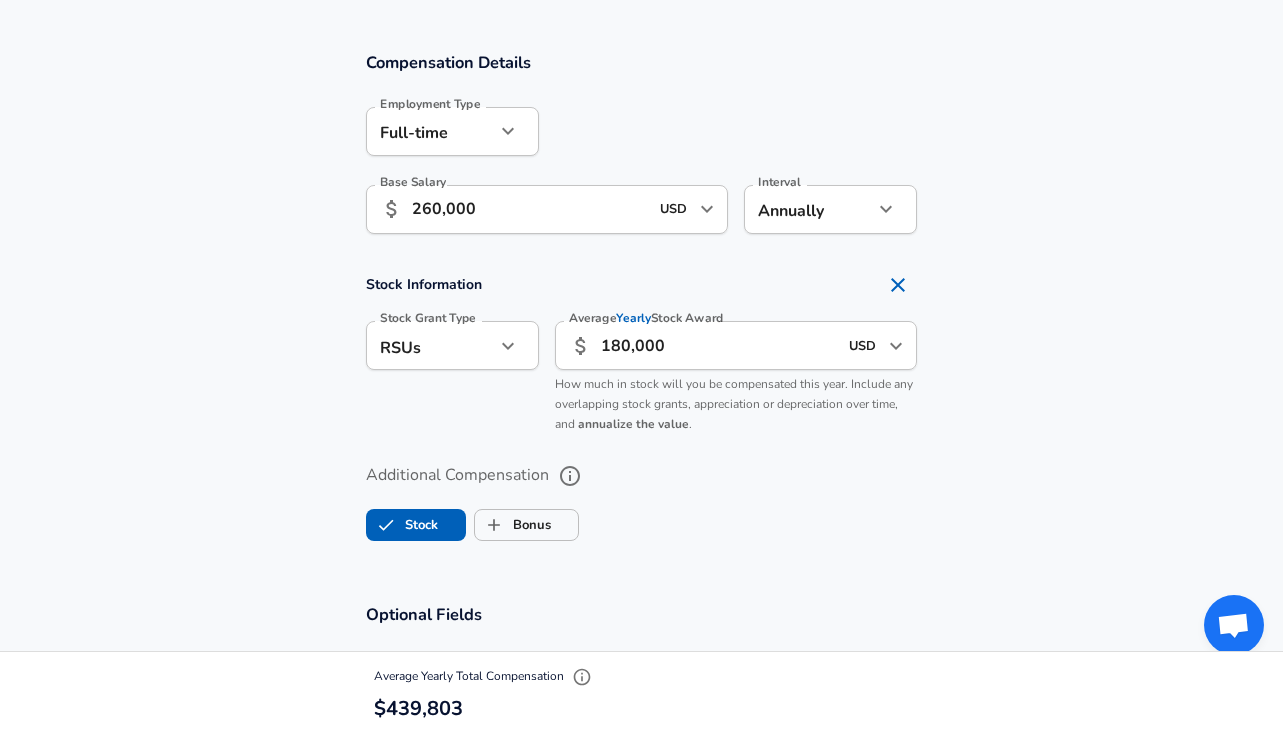 scroll, scrollTop: 1322, scrollLeft: 0, axis: vertical 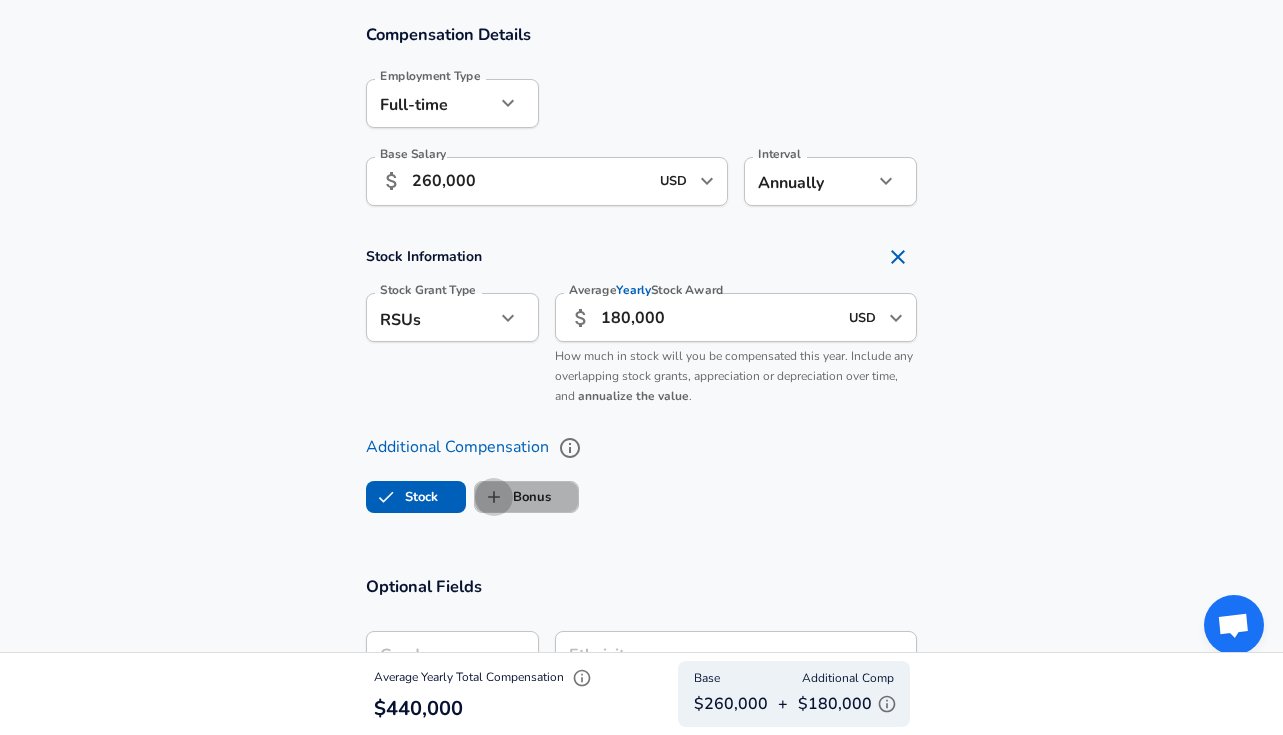 click on "Bonus" at bounding box center [494, 497] 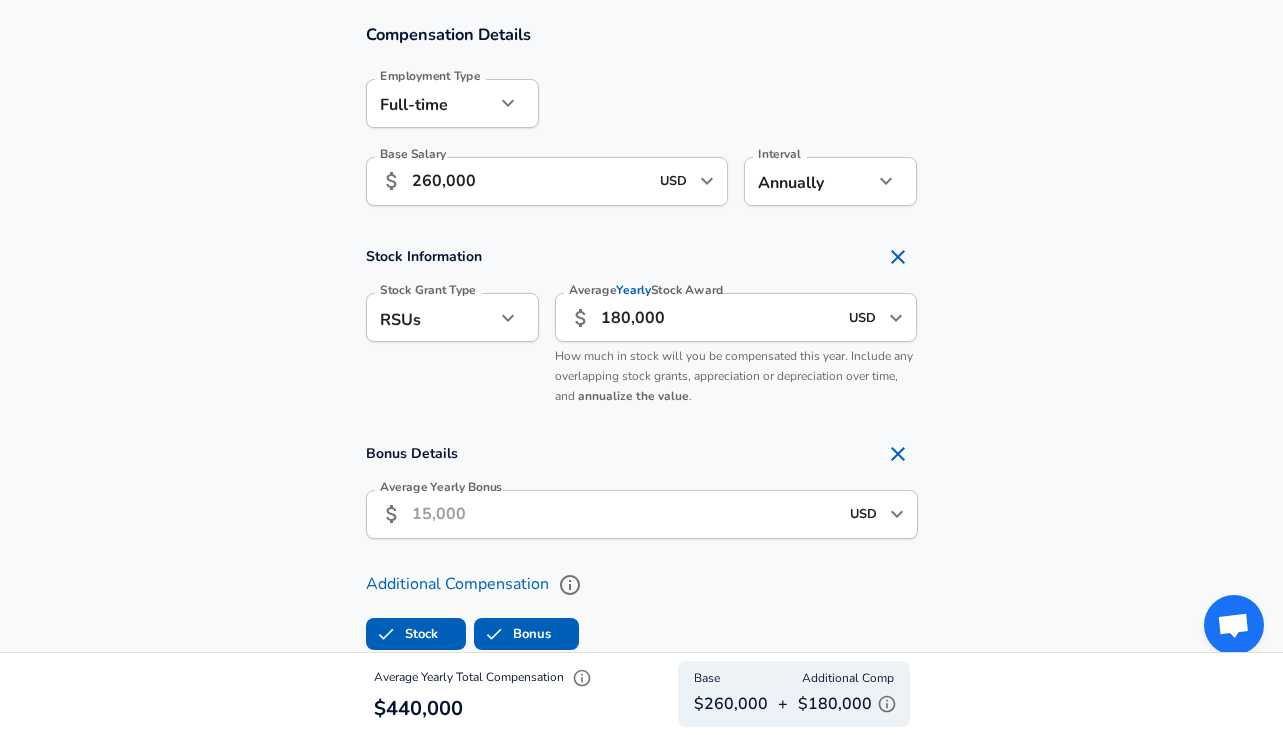 checkbox on "true" 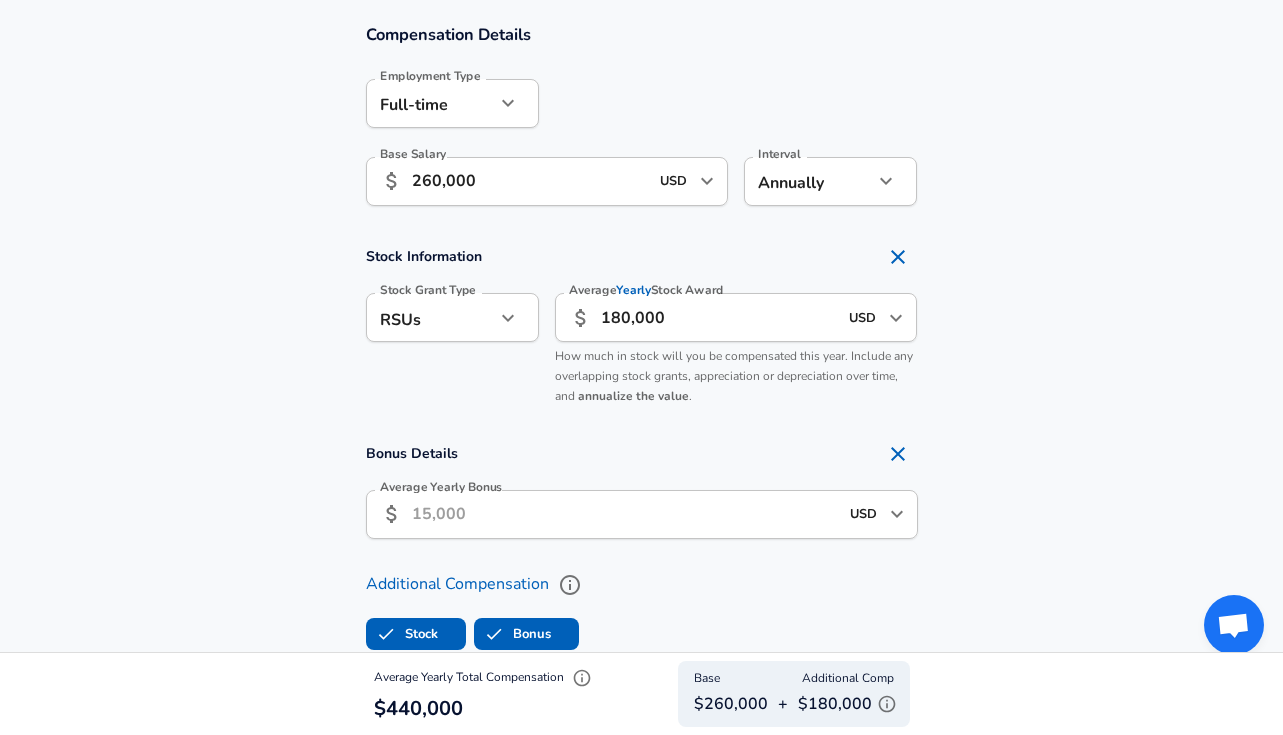 click on "USD ​" at bounding box center [878, 514] 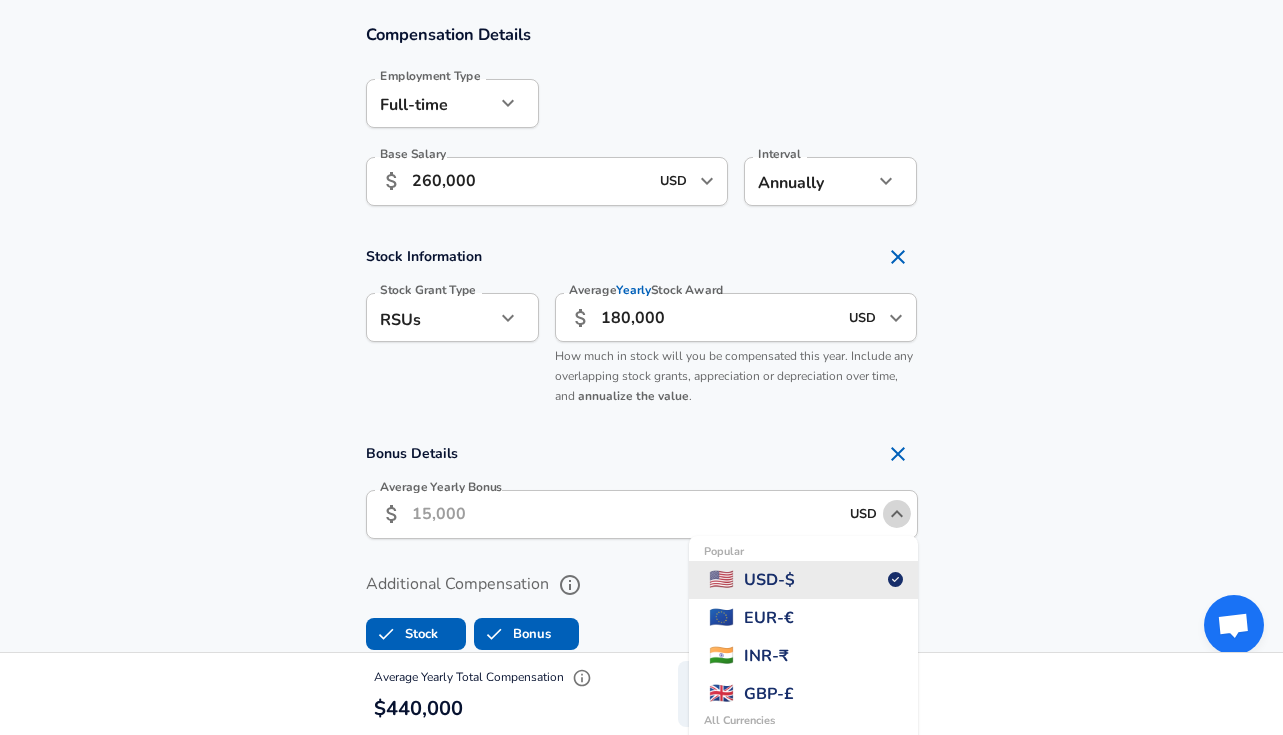 click 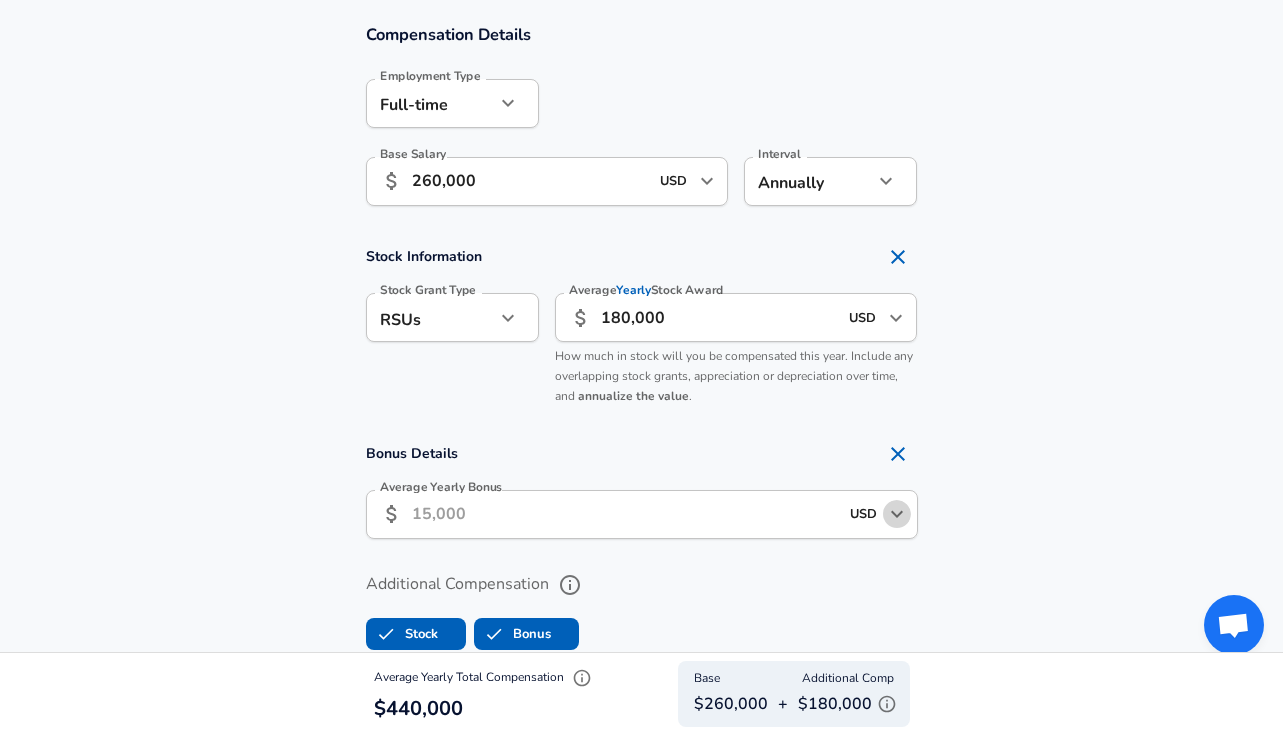 click 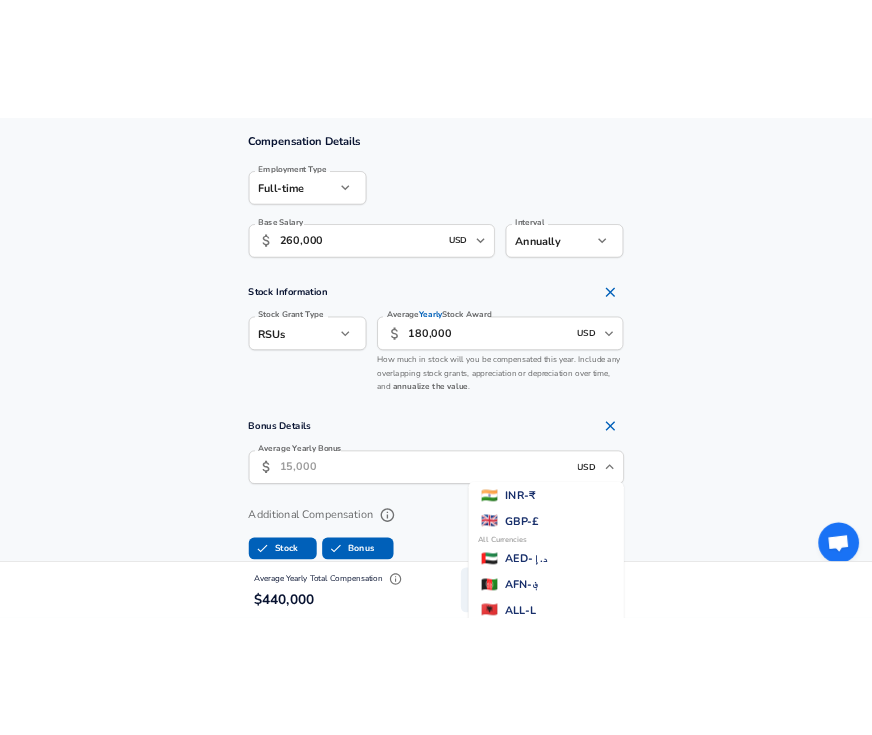 scroll, scrollTop: 0, scrollLeft: 0, axis: both 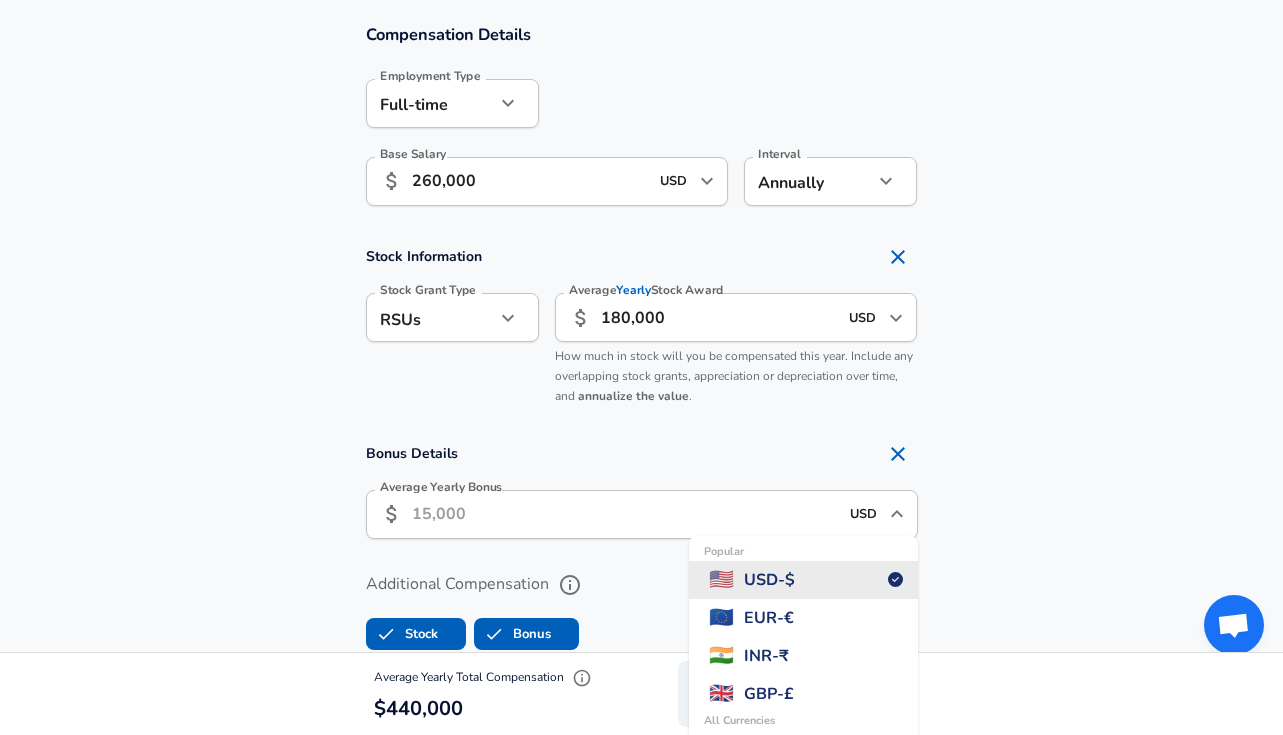 click on "Bonus Details  Average Yearly Bonus ​ USD ​ Popular 🇺🇸 USD  -  $ 🇪🇺 EUR  -  € 🇮🇳 INR  -  ₹ All Currencies 🇬🇧 GBP  -  £ 🇦🇪 AED  -  د.إ 🇦🇫 AFN  -  ؋ 🇦🇱 ALL  -  L 🇦🇲 AMD  -  ֏ 🇨🇼 ANG  -  ƒ 🇦🇴 AOA  -  Kz 🇦🇷 ARS  -  $ 🇦🇺 AUD  -  A$ 🇦🇼 AWG  -  ƒ 🇦🇿 AZN  -  ₼ 🇧🇦 BAM  -  KM 🇧🇧 BBD  -  Bds$ 🇧🇩 BDT  -  ৳ 🇧🇬 BGN  -  лв 🇧🇭 BHD  -  .د.ب 🇧🇮 BIF  -  Fr 🇧🇲 BMD  -  $ 🇧🇳 BND  -  B$ 🇧🇴 [PERSON_NAME]. 🇧🇷 BRL  -  R$ 🇧🇸 BSD  -  B$ 💰 BTC  -  ₿ 🇧🇹 BTN  -  Nu. 🇧🇼 BWP  -  P 🇧🇾 BYN  -  Br 🇧🇿 BZD  -  BZ$ 🇨🇦 CAD  -  C$ 🇨🇩 CDF  -  Fr 🇨🇭 CHF  -  Fr 🇨🇱 CLF  -  UF 🇨🇱 CLP  -  $ 🇨🇳 CNY  -  ¥ 🇨🇴 COP  -  $ 🇨🇷 CRC  -  ₡ 🇨🇺 CUC  -  $ 🇨🇺 CUP  -  $ 🇨🇻 CVE  -  $ 🇨🇿 CZK  -  Kč 🇩🇯 DJF  -  Fr 🇩🇰 DKK  -  kr 🇩🇴 DOP  -  RD$ 🇩🇿 DZD  -  د.ج 🇪🇬 EGP  -  £ Br" at bounding box center [641, 493] 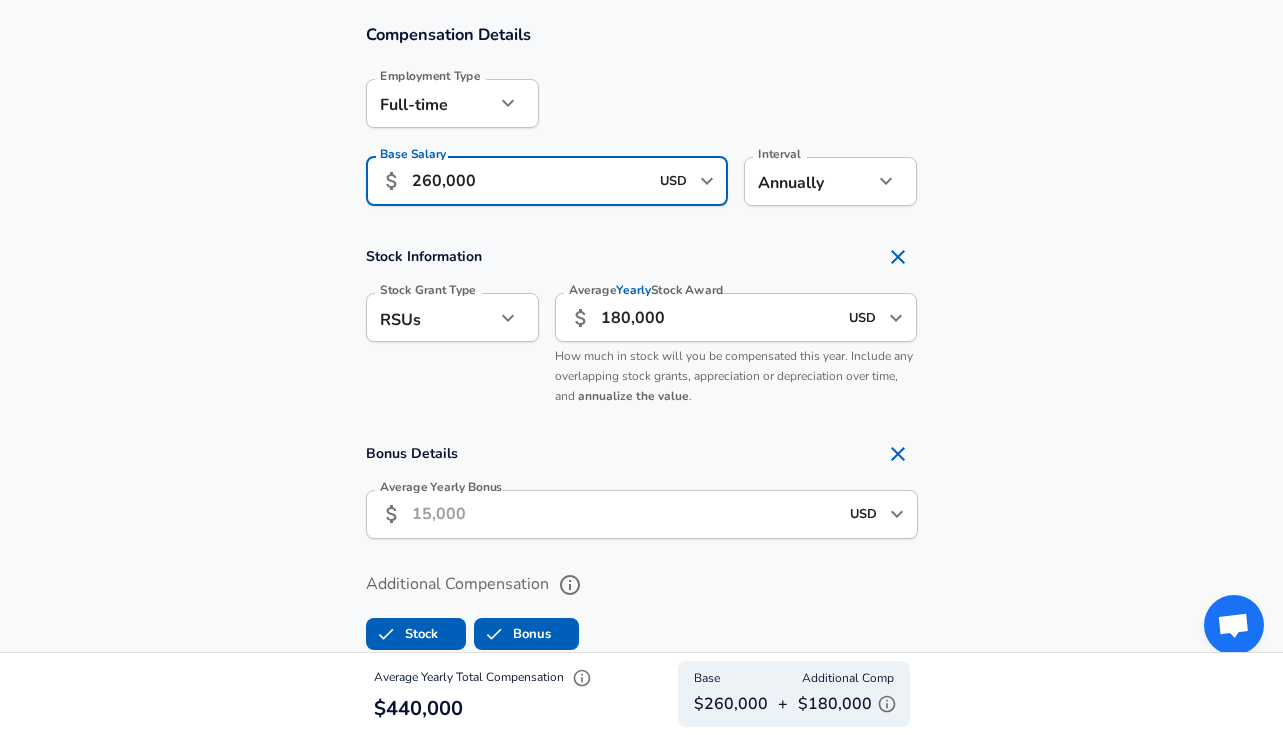 click on "260,000" at bounding box center [530, 181] 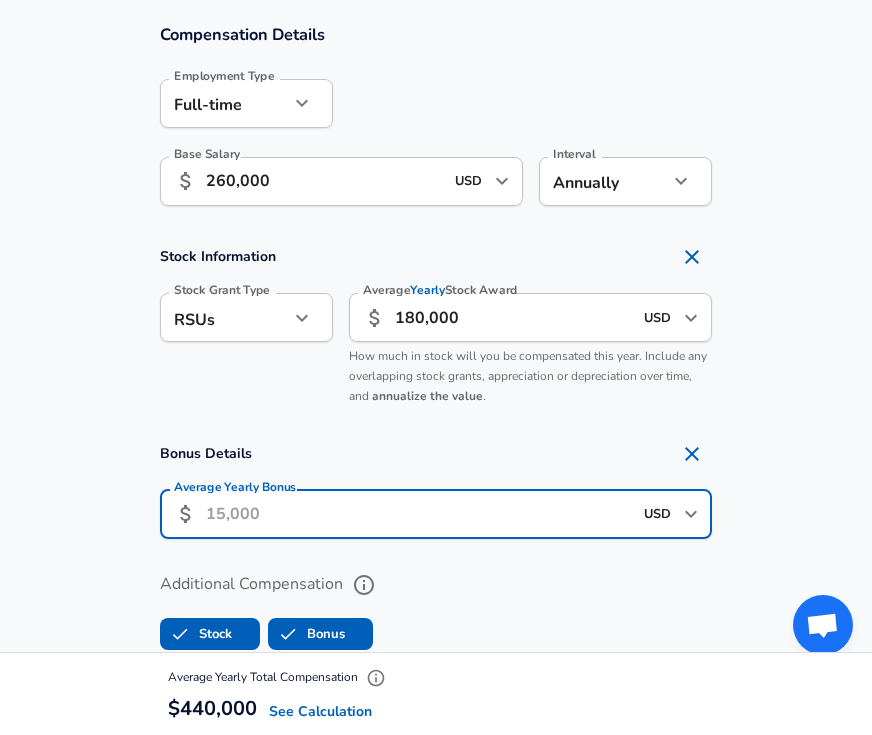 click on "Average Yearly Bonus" at bounding box center [419, 514] 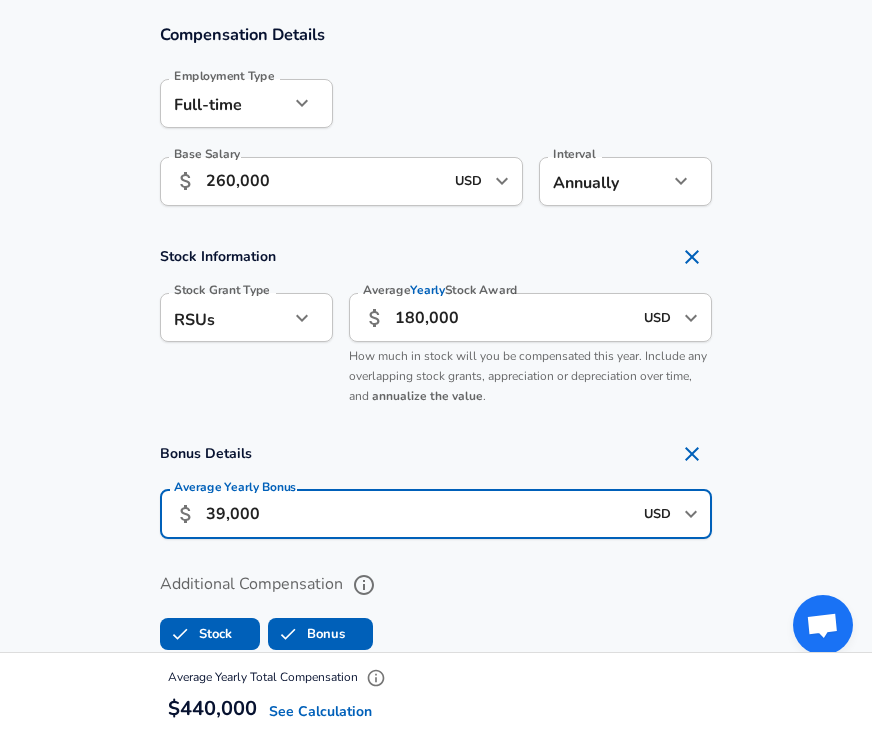 type on "39,000" 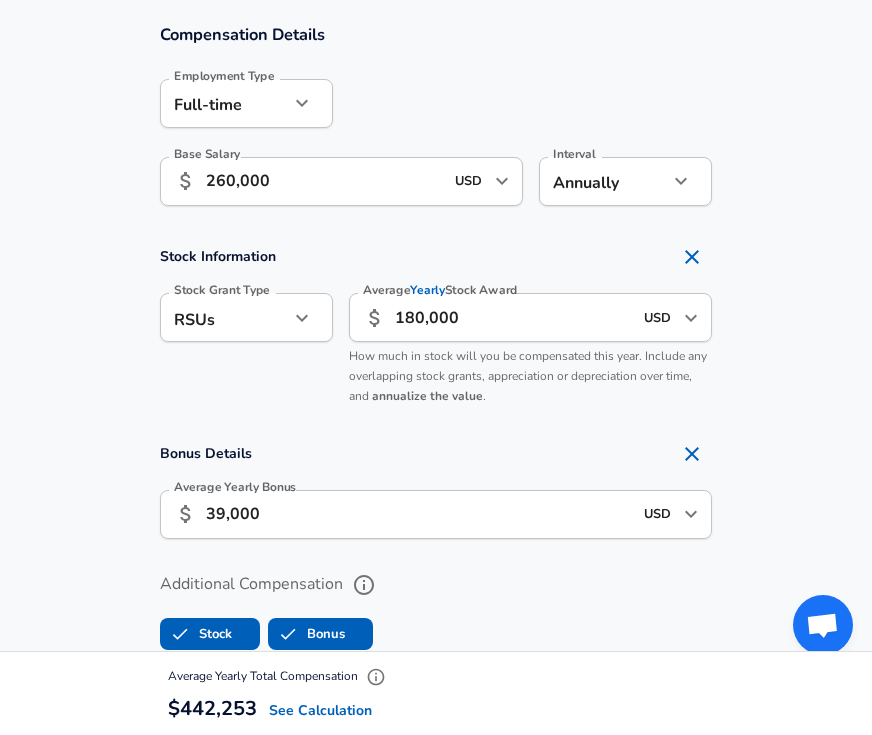 click on "Additional Compensation   Stock Bonus" at bounding box center [436, 605] 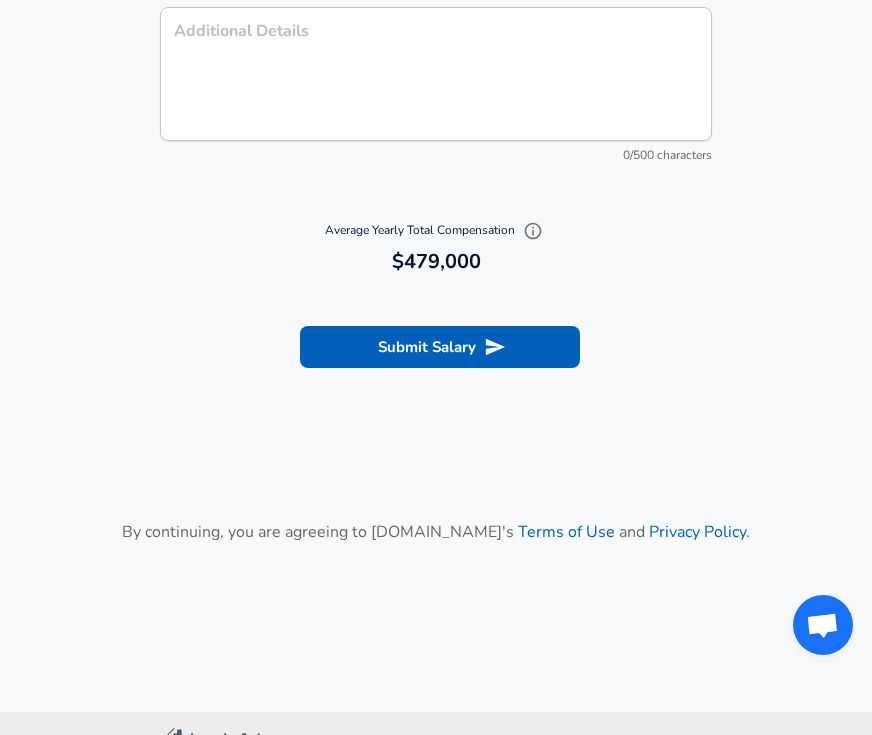 scroll, scrollTop: 2462, scrollLeft: 0, axis: vertical 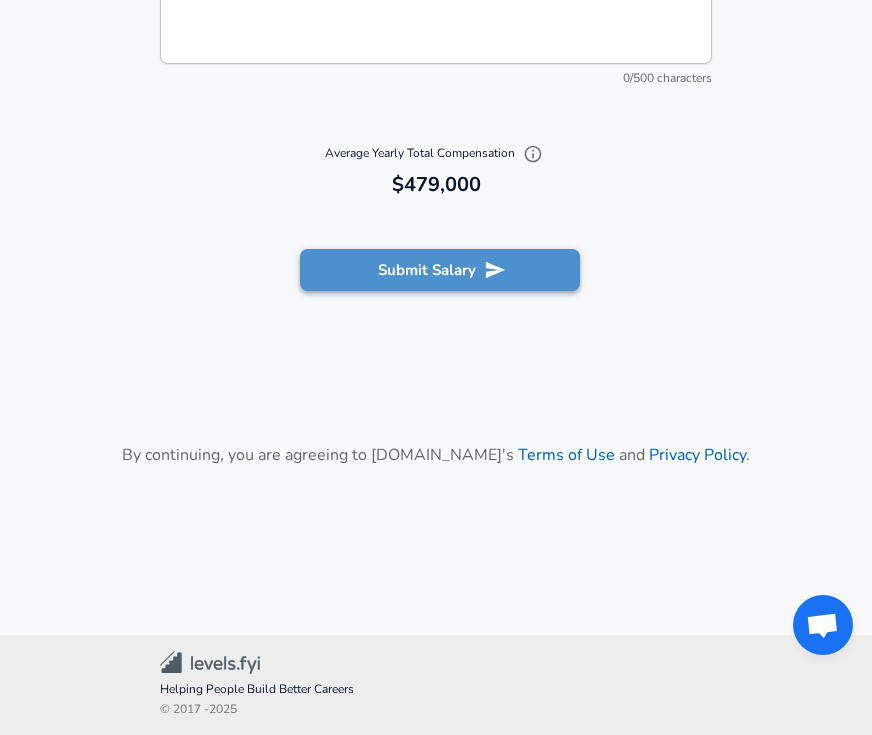 click on "Submit Salary" at bounding box center (440, 270) 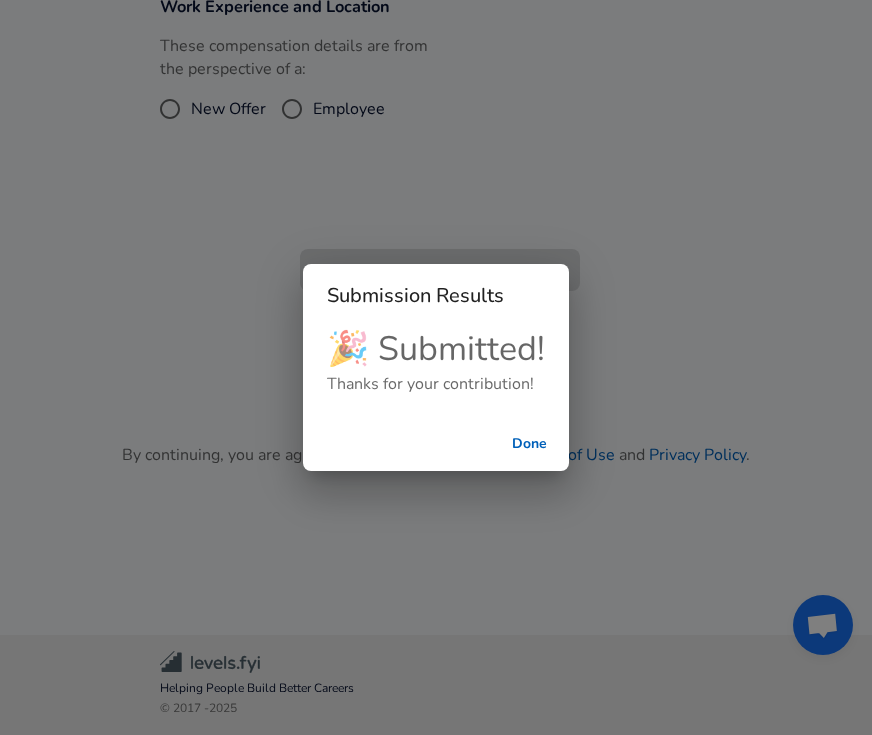 scroll, scrollTop: 789, scrollLeft: 0, axis: vertical 